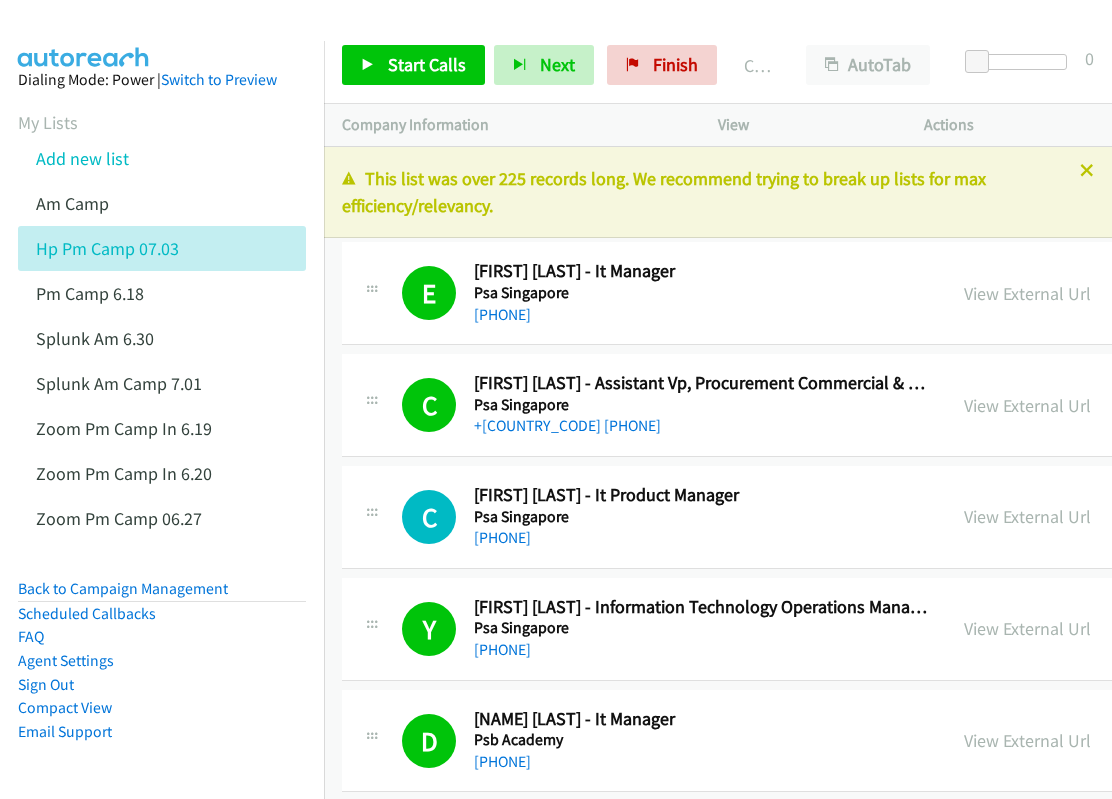 scroll, scrollTop: 0, scrollLeft: 0, axis: both 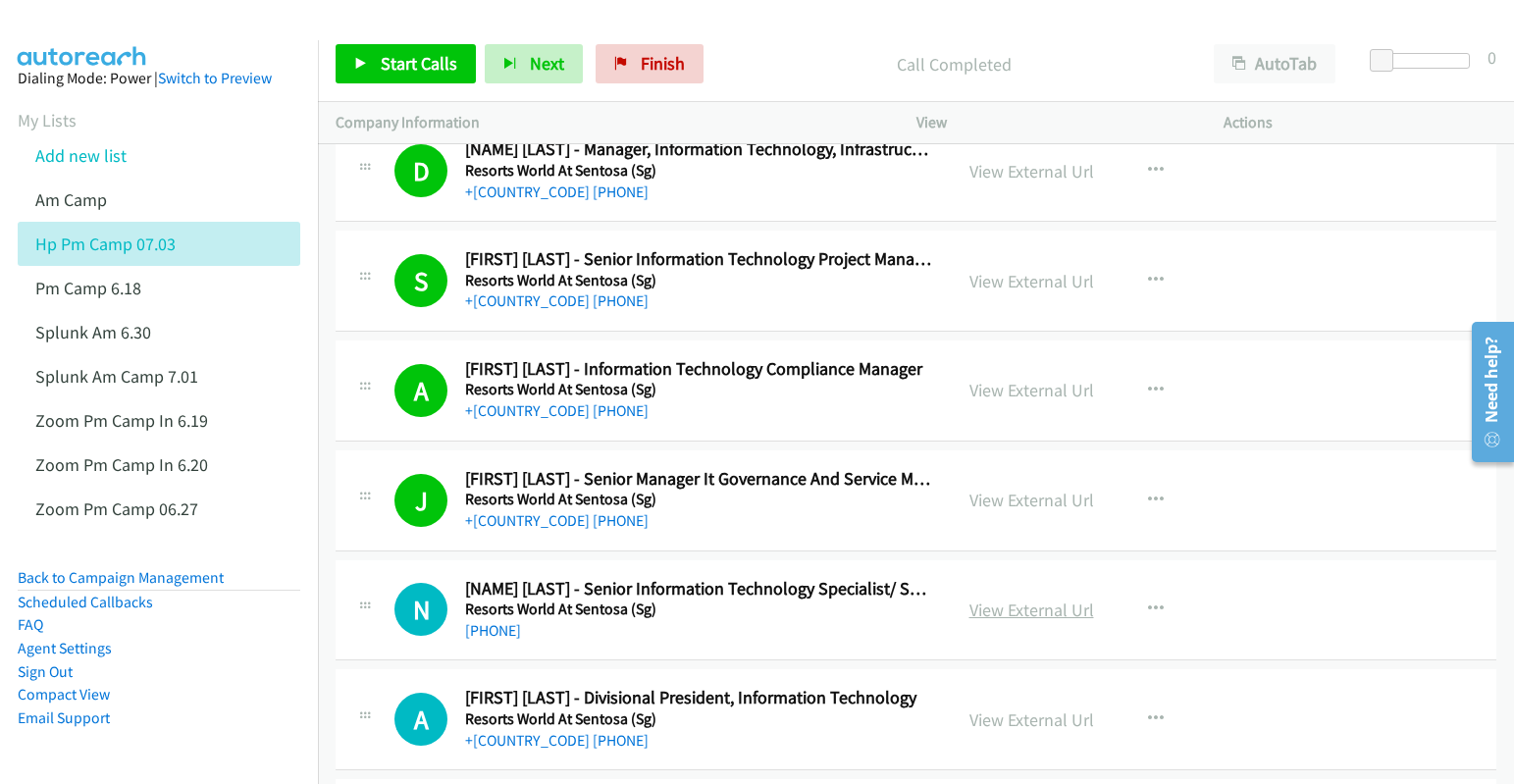 click on "View External Url" at bounding box center (1031, 609) 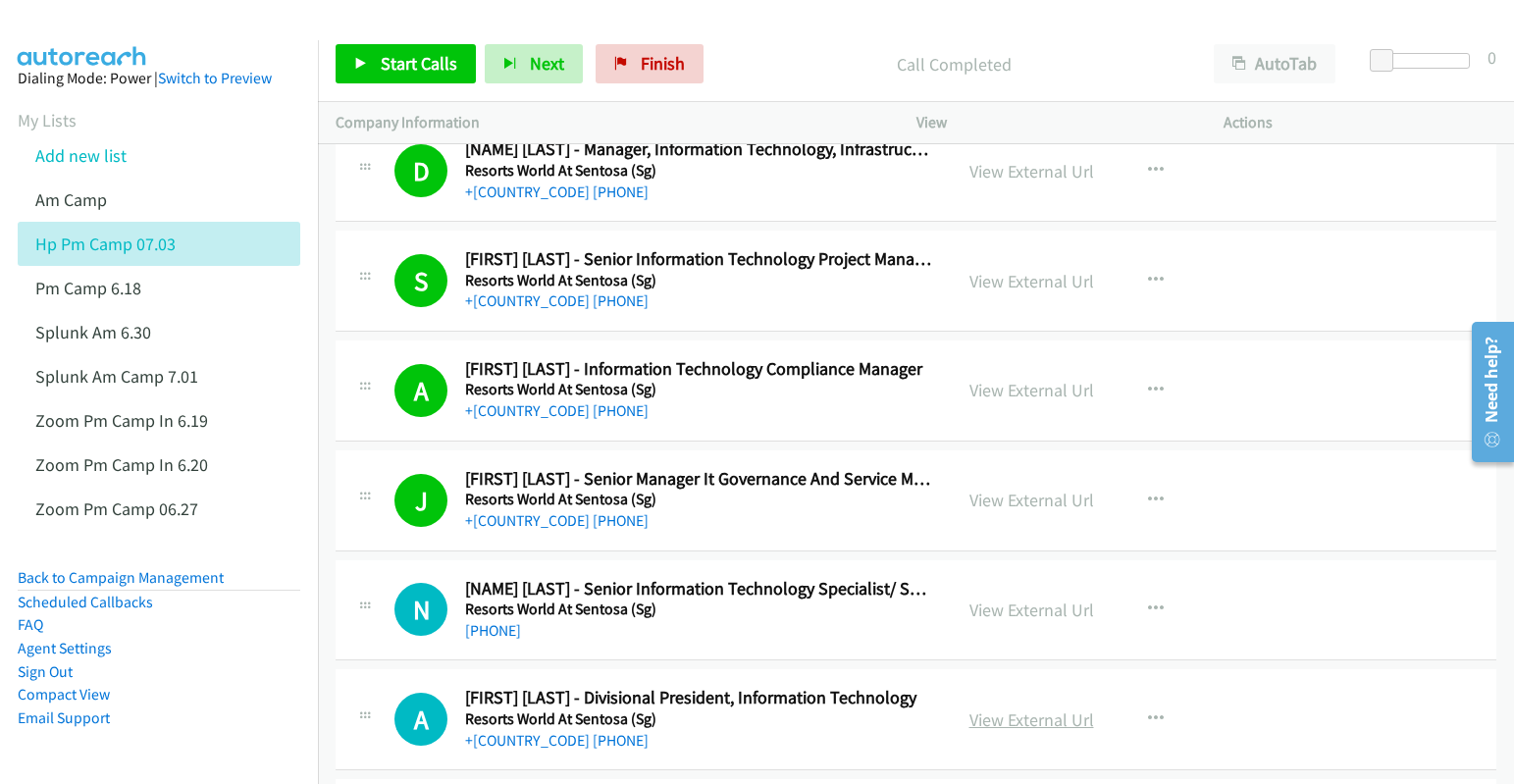click on "View External Url" at bounding box center (1031, 719) 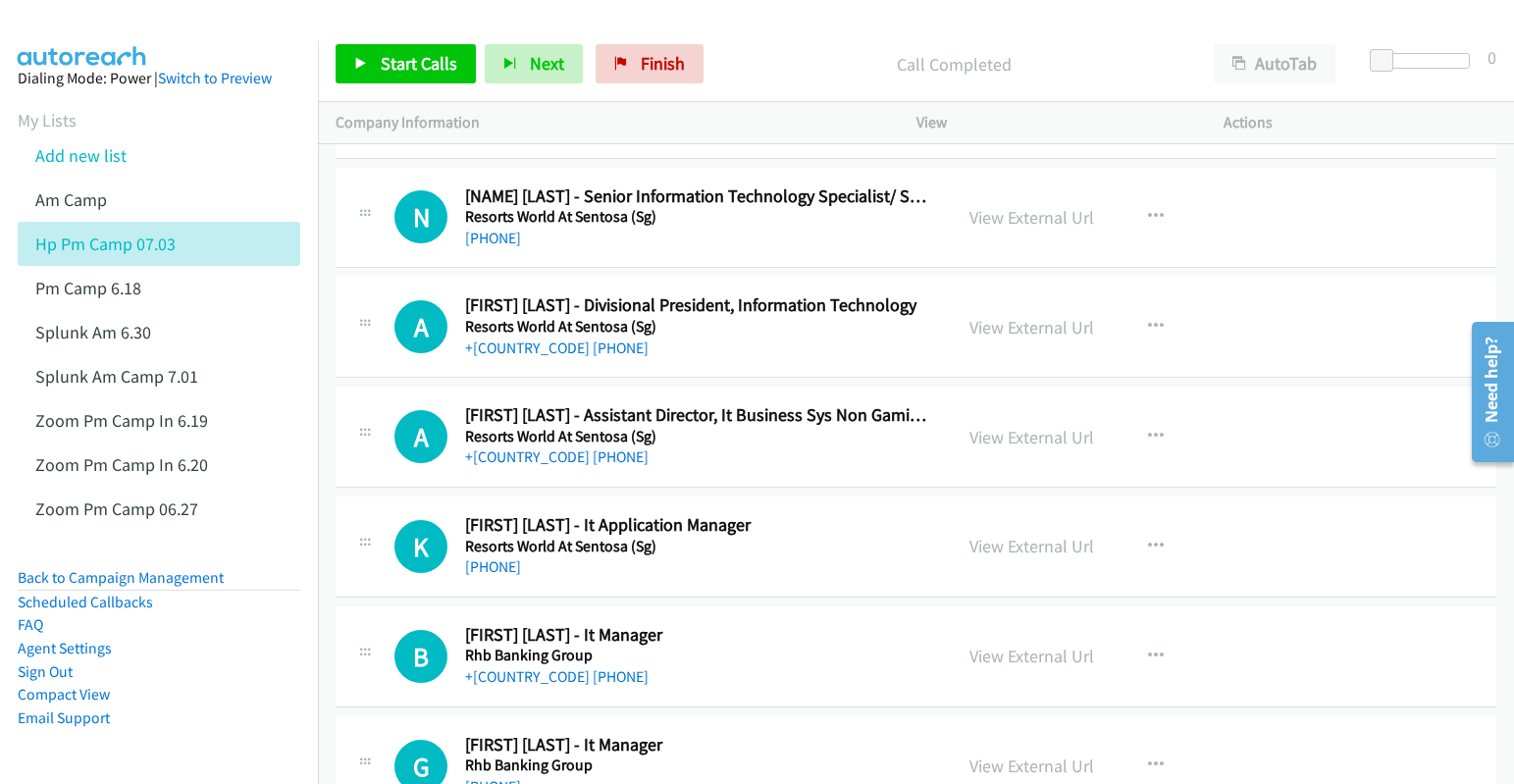 scroll, scrollTop: 5299, scrollLeft: 0, axis: vertical 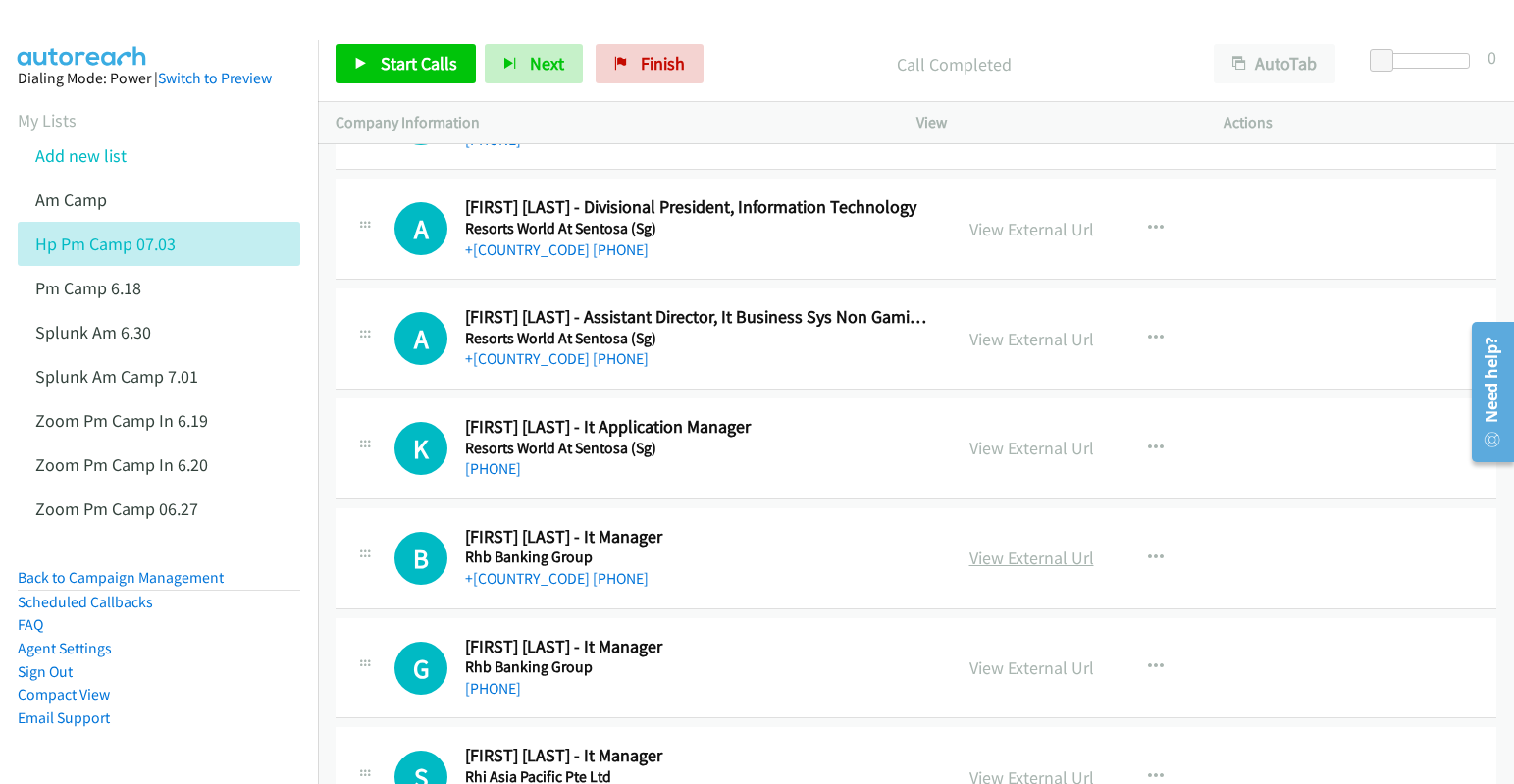 click on "View External Url" at bounding box center [1031, 557] 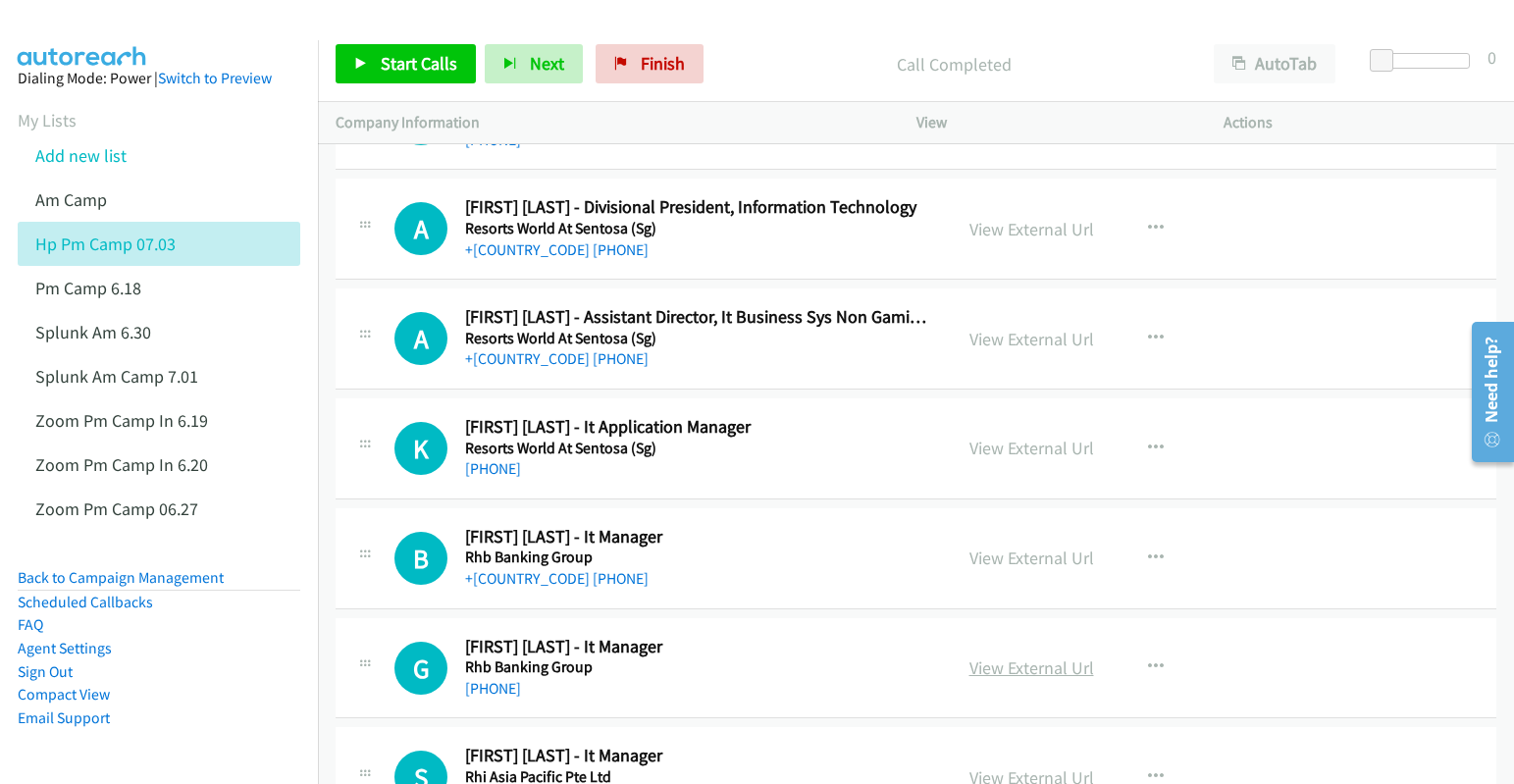 click on "View External Url" at bounding box center [1031, 667] 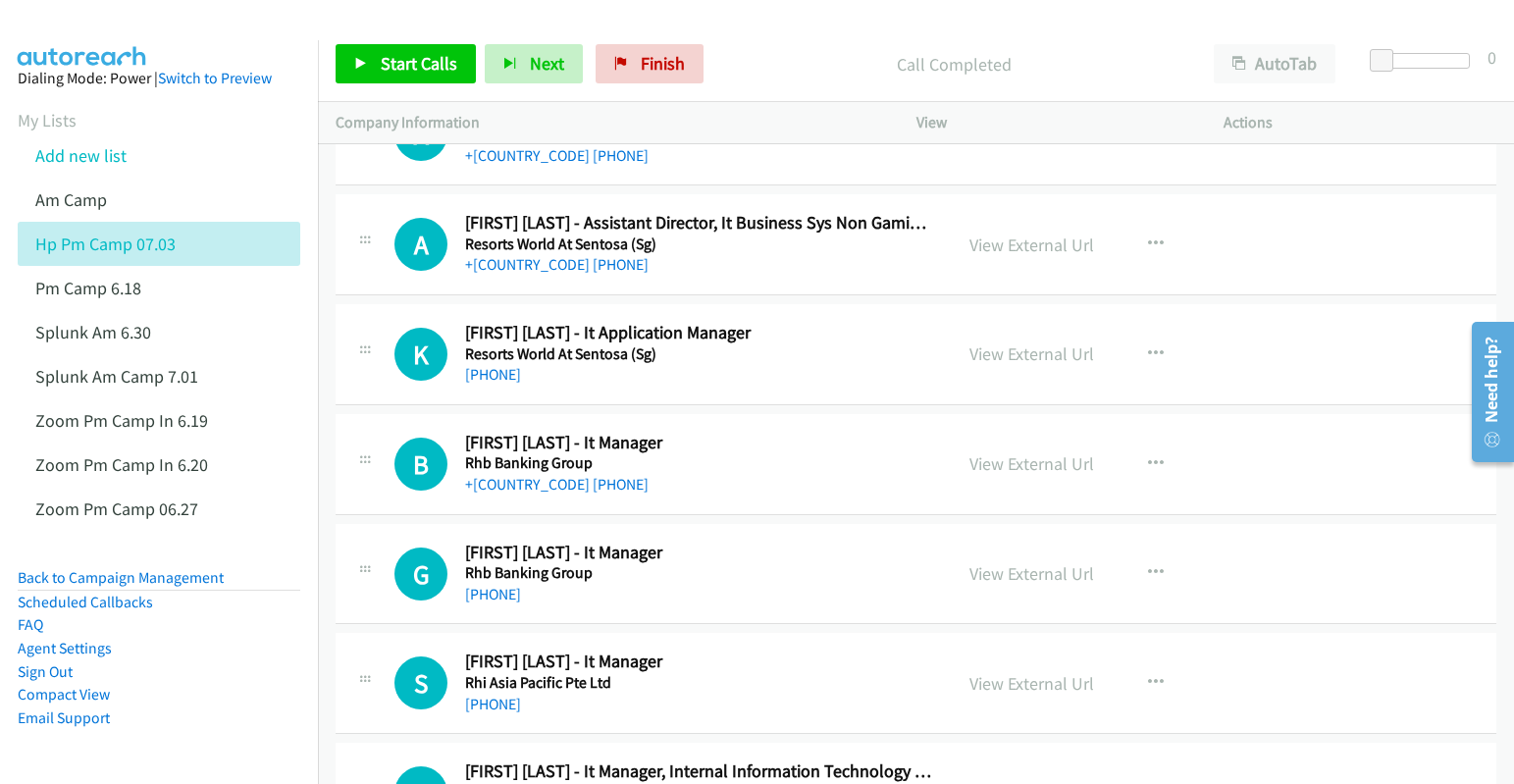 scroll, scrollTop: 5397, scrollLeft: 0, axis: vertical 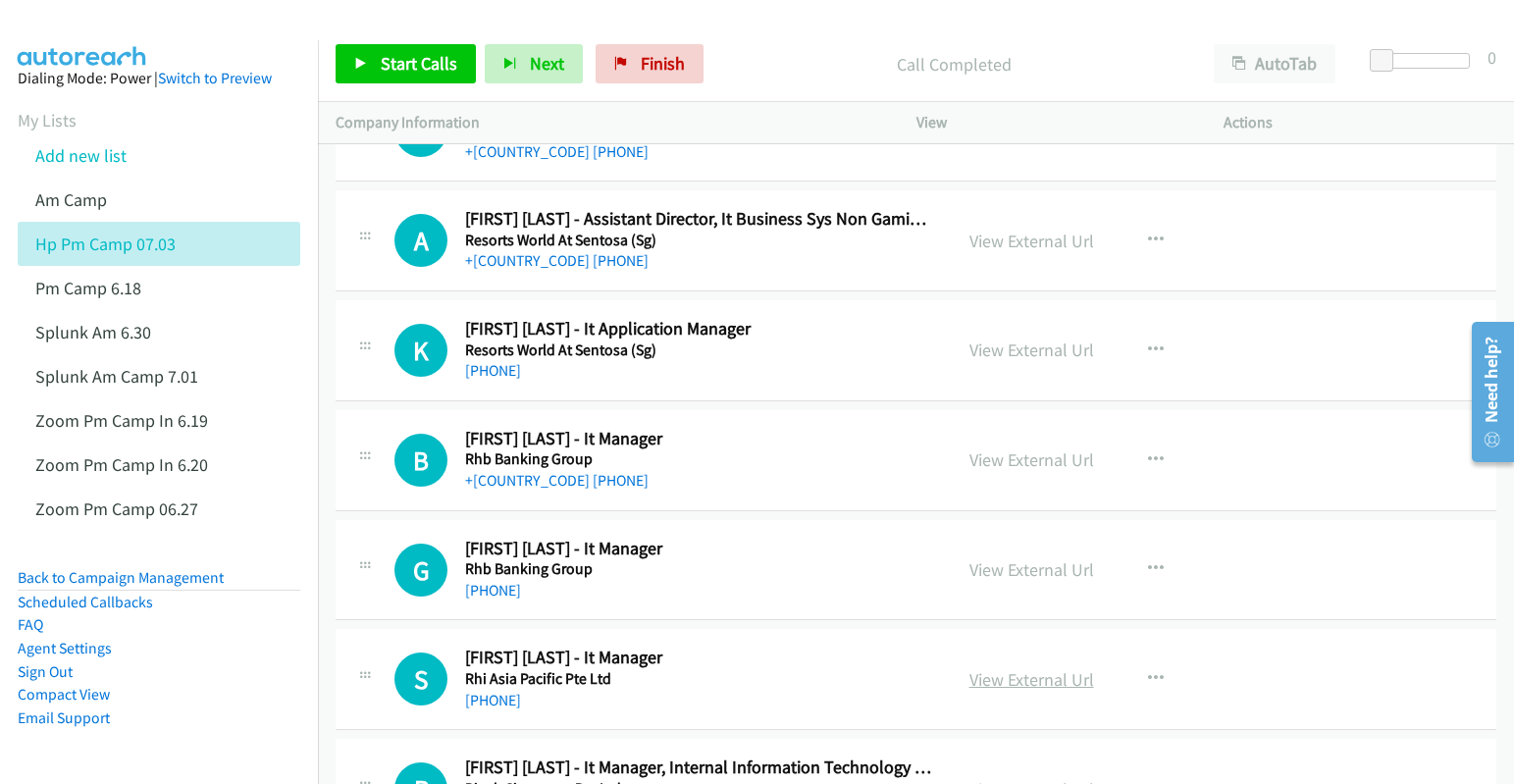 click on "View External Url" at bounding box center (1031, 679) 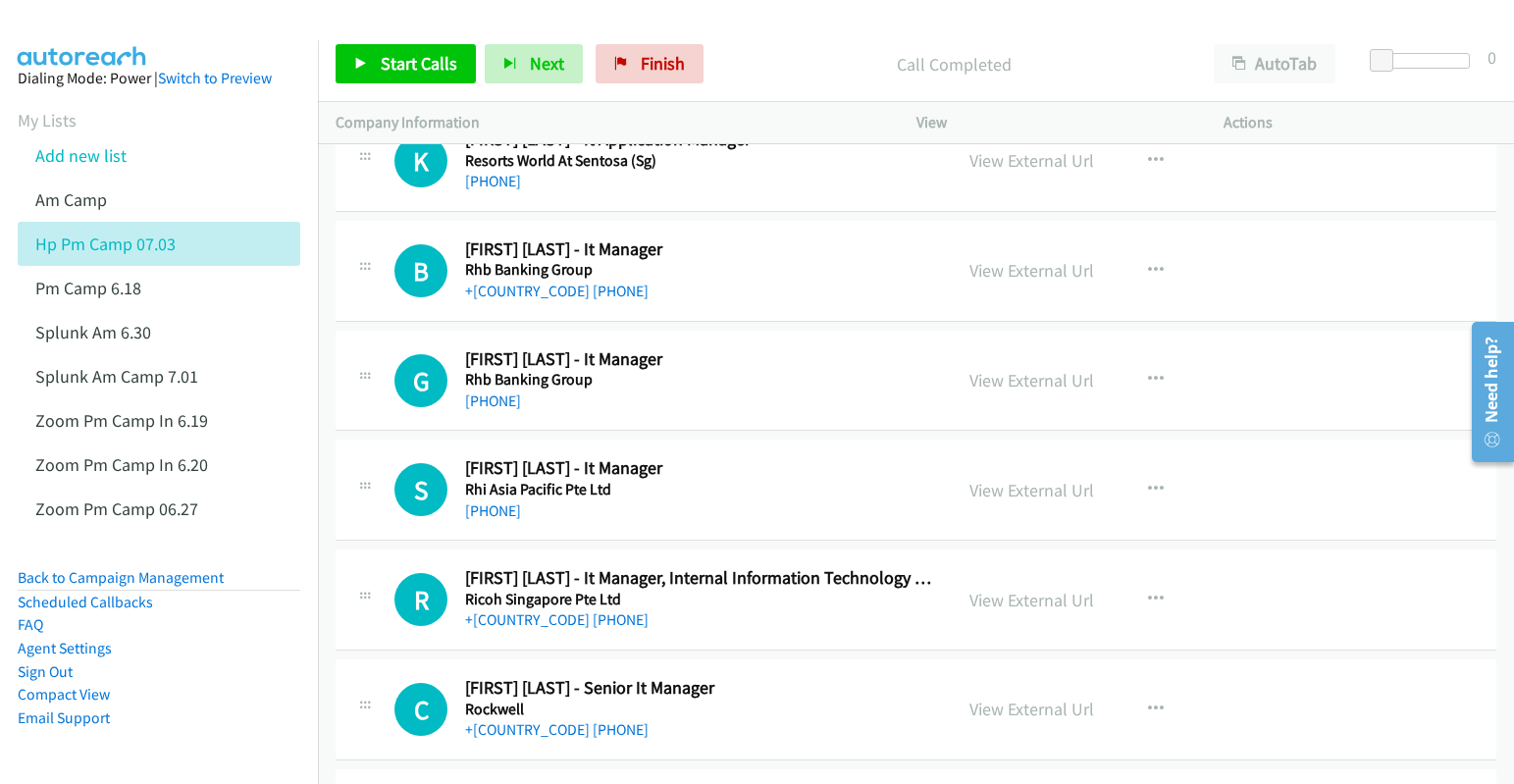 scroll, scrollTop: 5593, scrollLeft: 0, axis: vertical 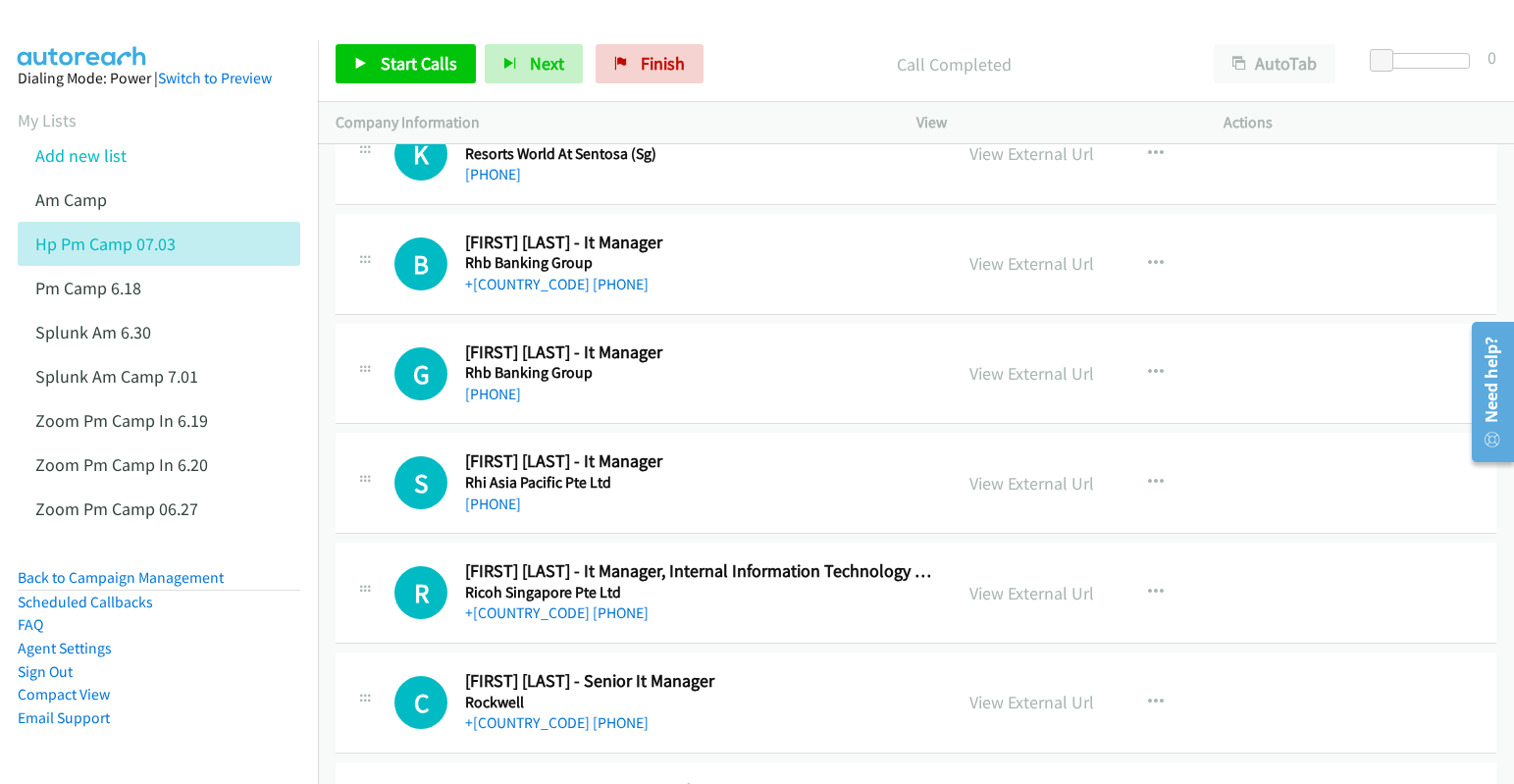 drag, startPoint x: 996, startPoint y: 599, endPoint x: 704, endPoint y: 562, distance: 294.3348 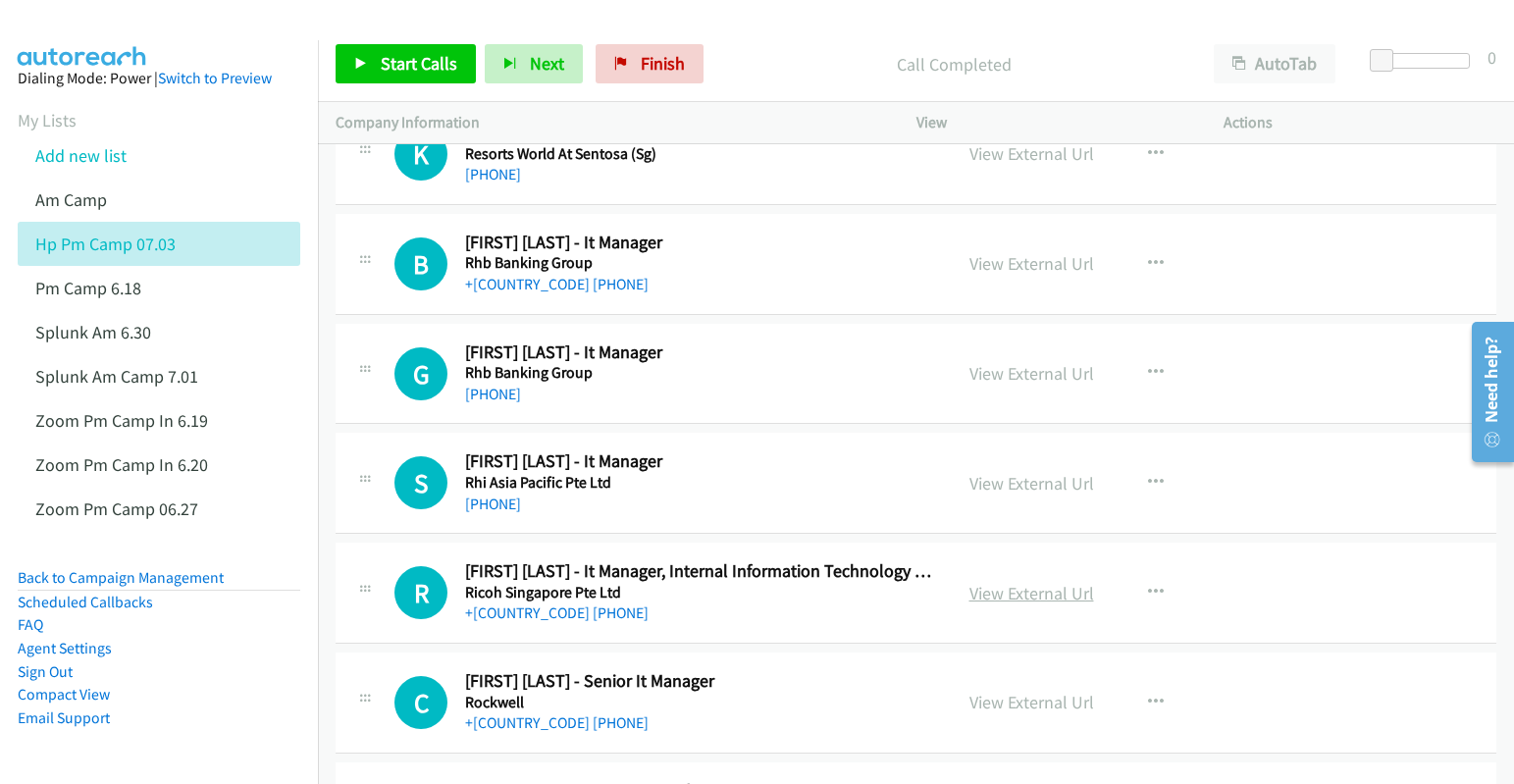 click on "View External Url" at bounding box center [1031, 593] 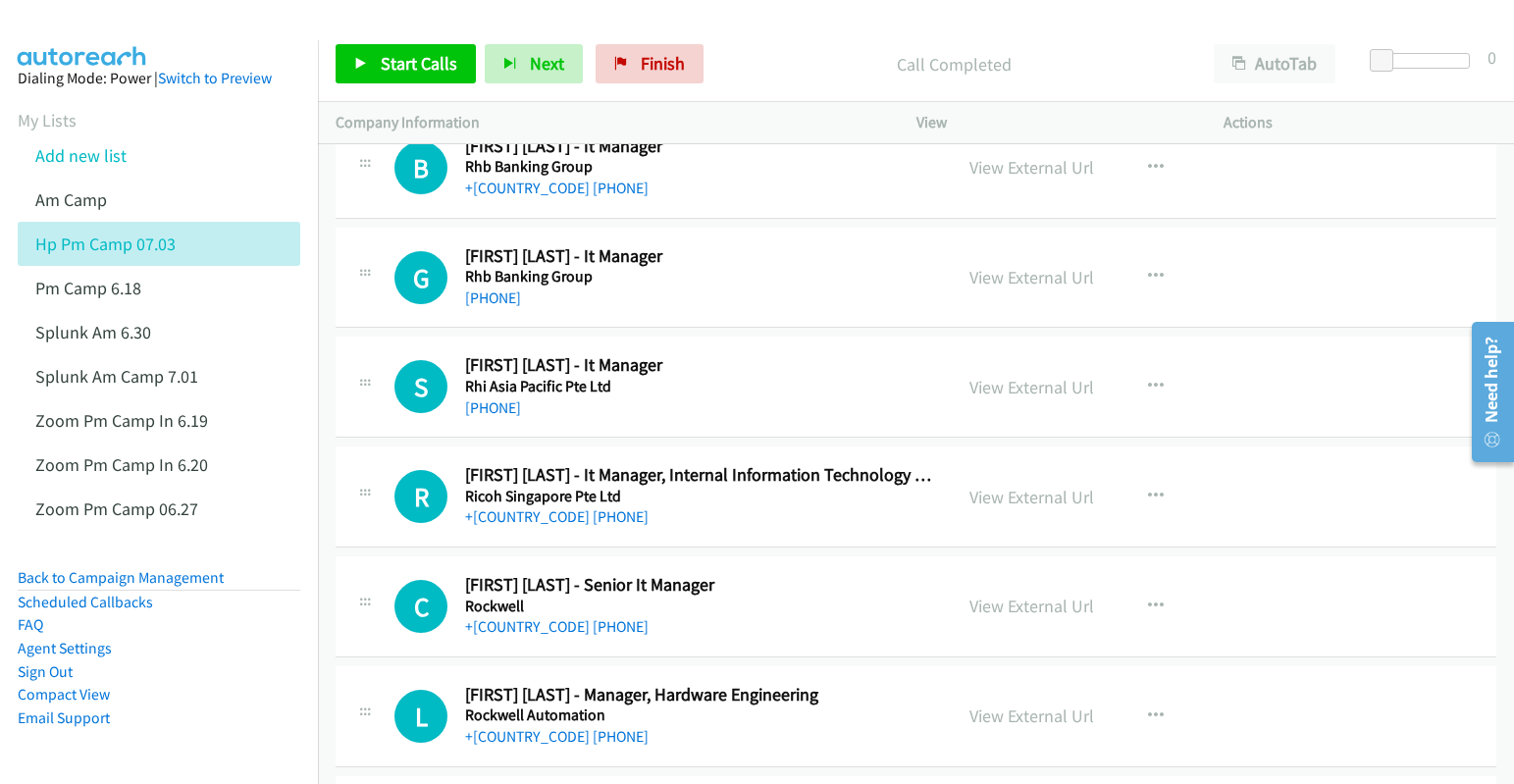 scroll, scrollTop: 5691, scrollLeft: 0, axis: vertical 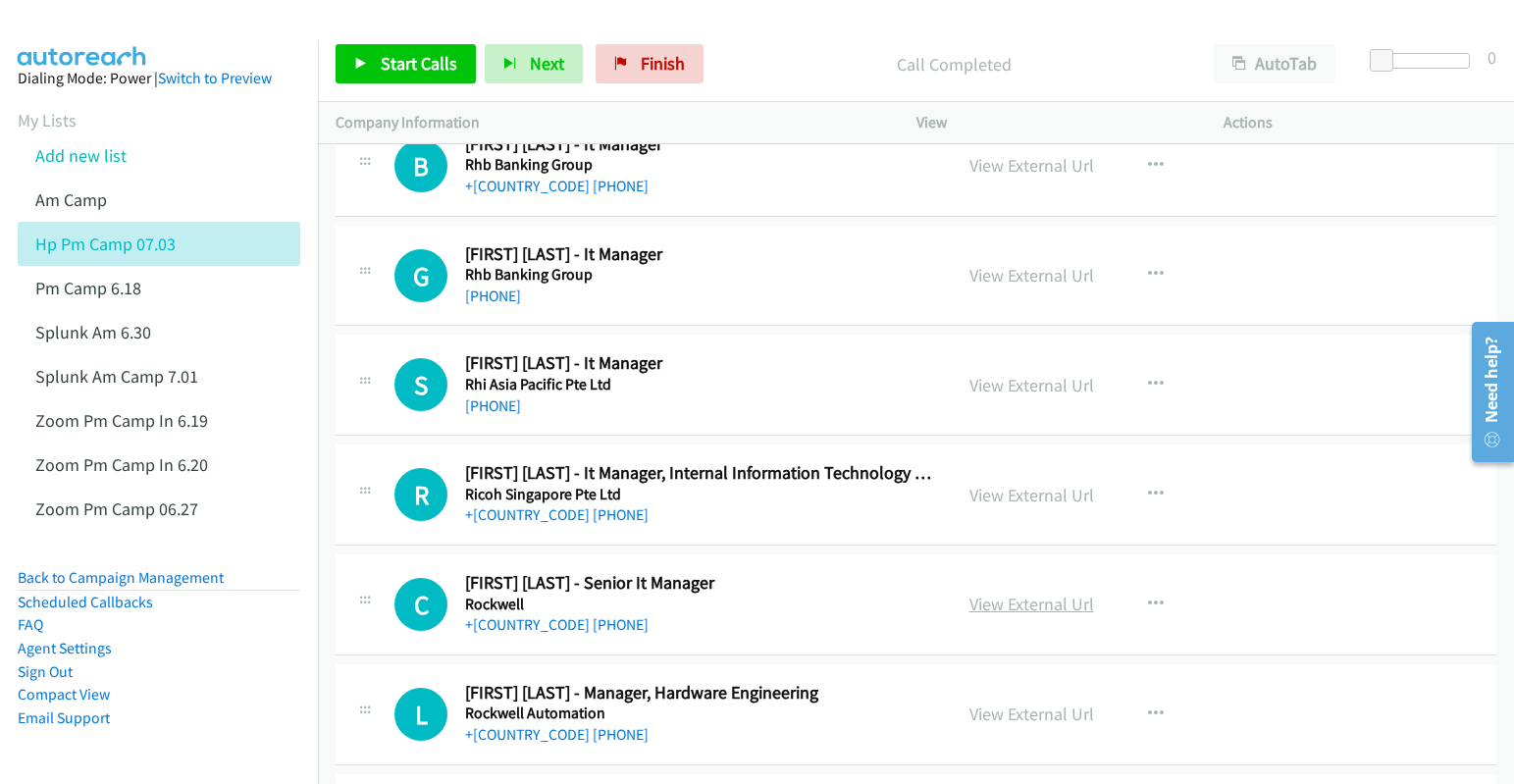 click on "View External Url" at bounding box center (1031, 603) 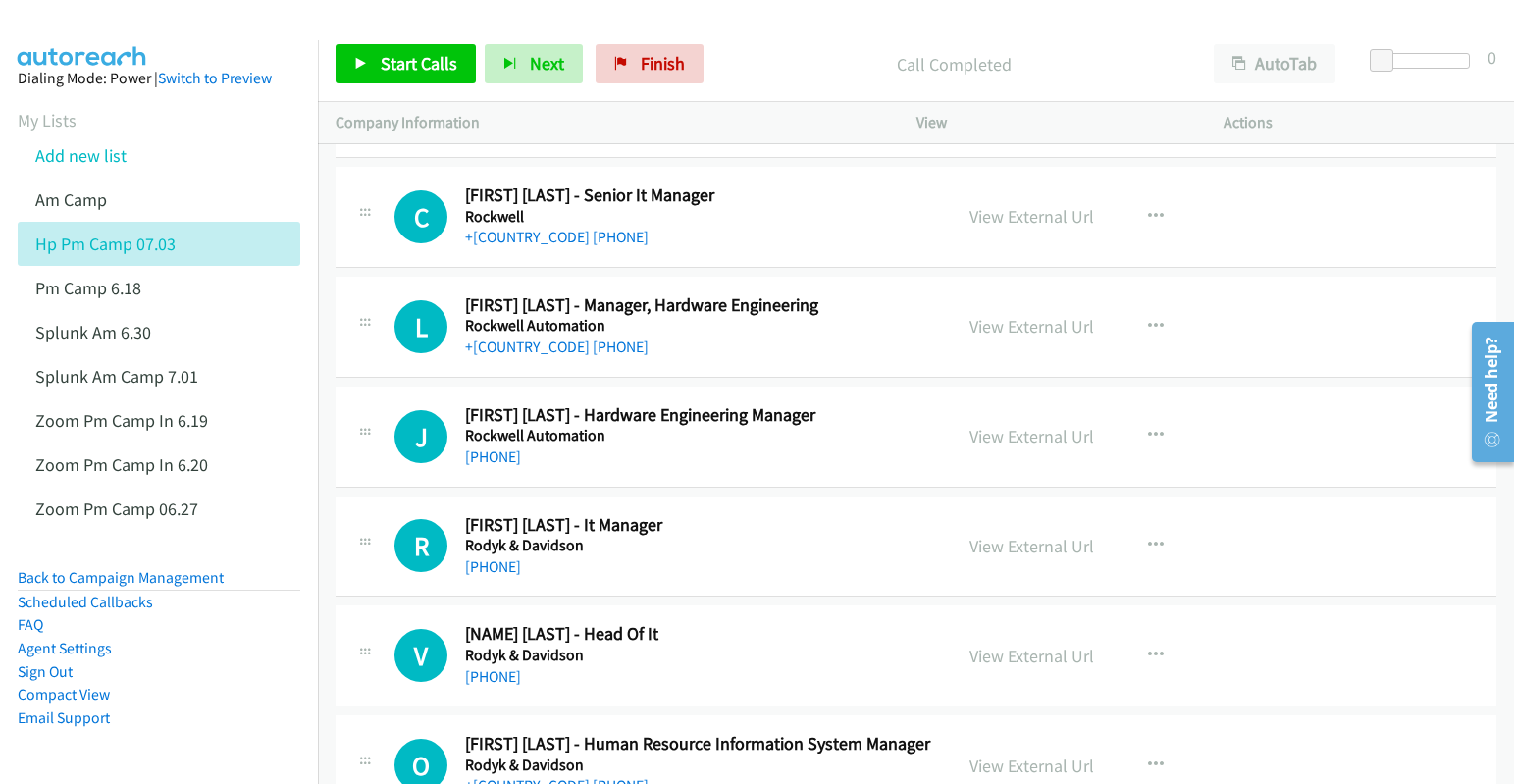 scroll, scrollTop: 6084, scrollLeft: 0, axis: vertical 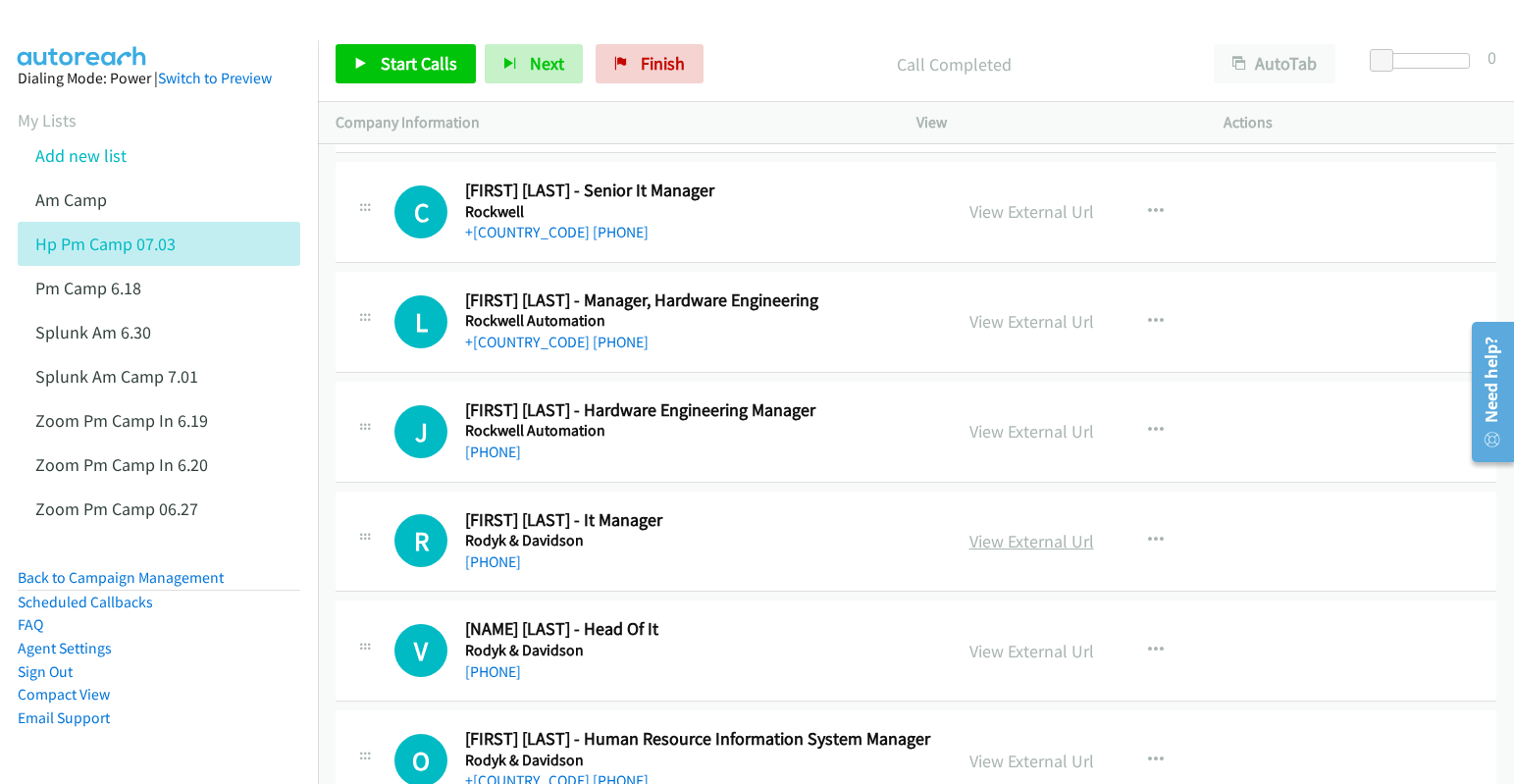 click on "View External Url" at bounding box center [1031, 541] 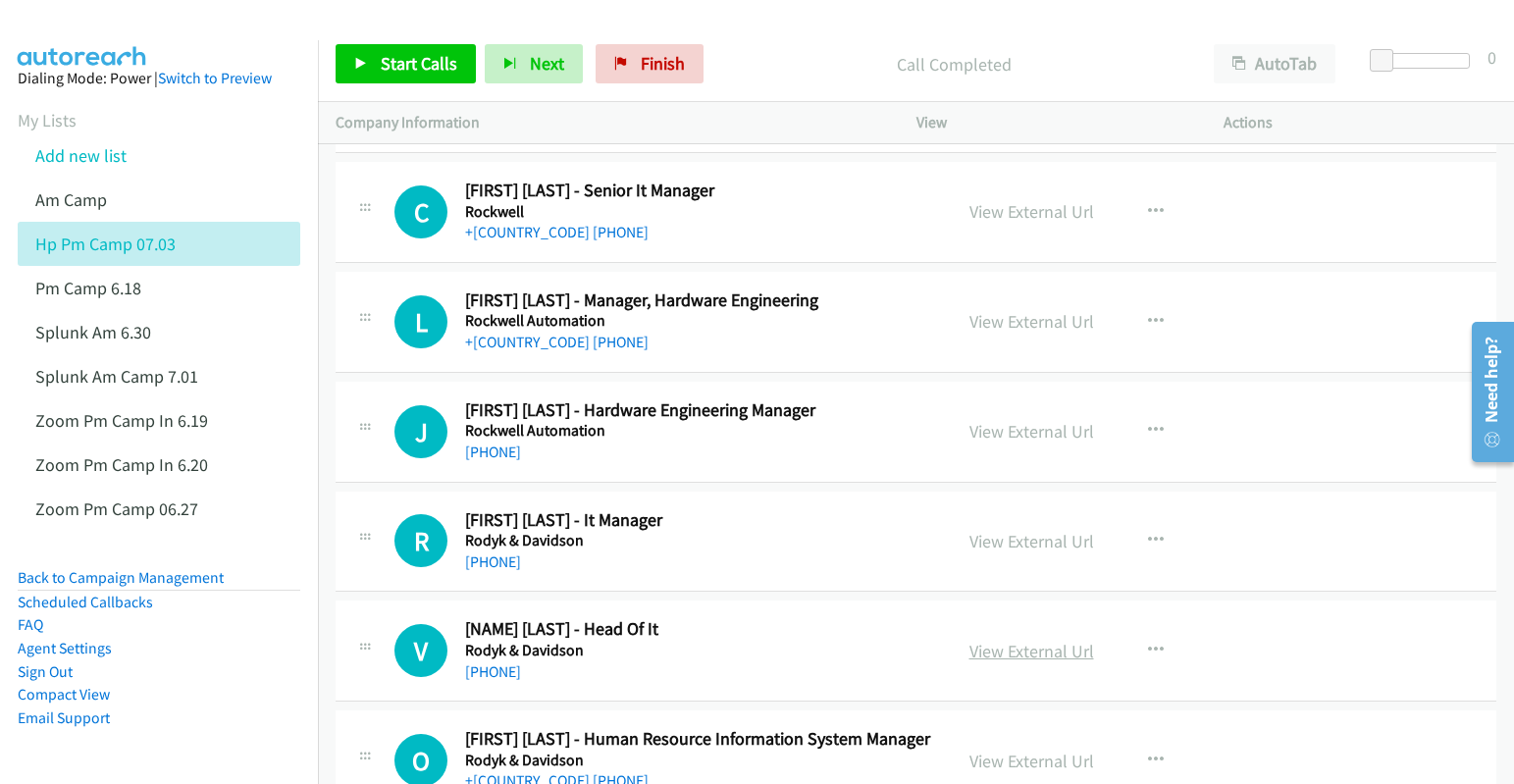 click on "View External Url" at bounding box center [1031, 651] 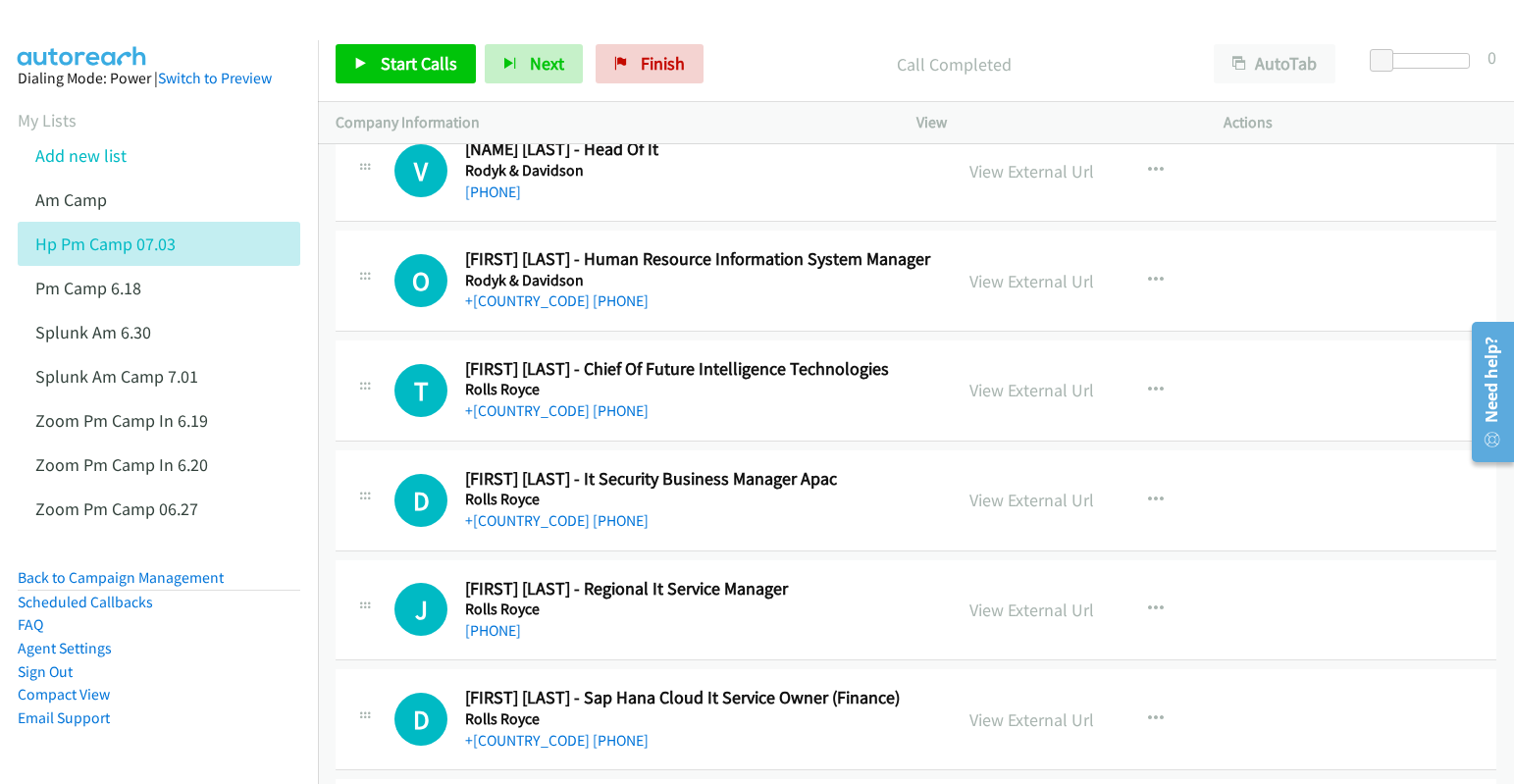 scroll, scrollTop: 6574, scrollLeft: 0, axis: vertical 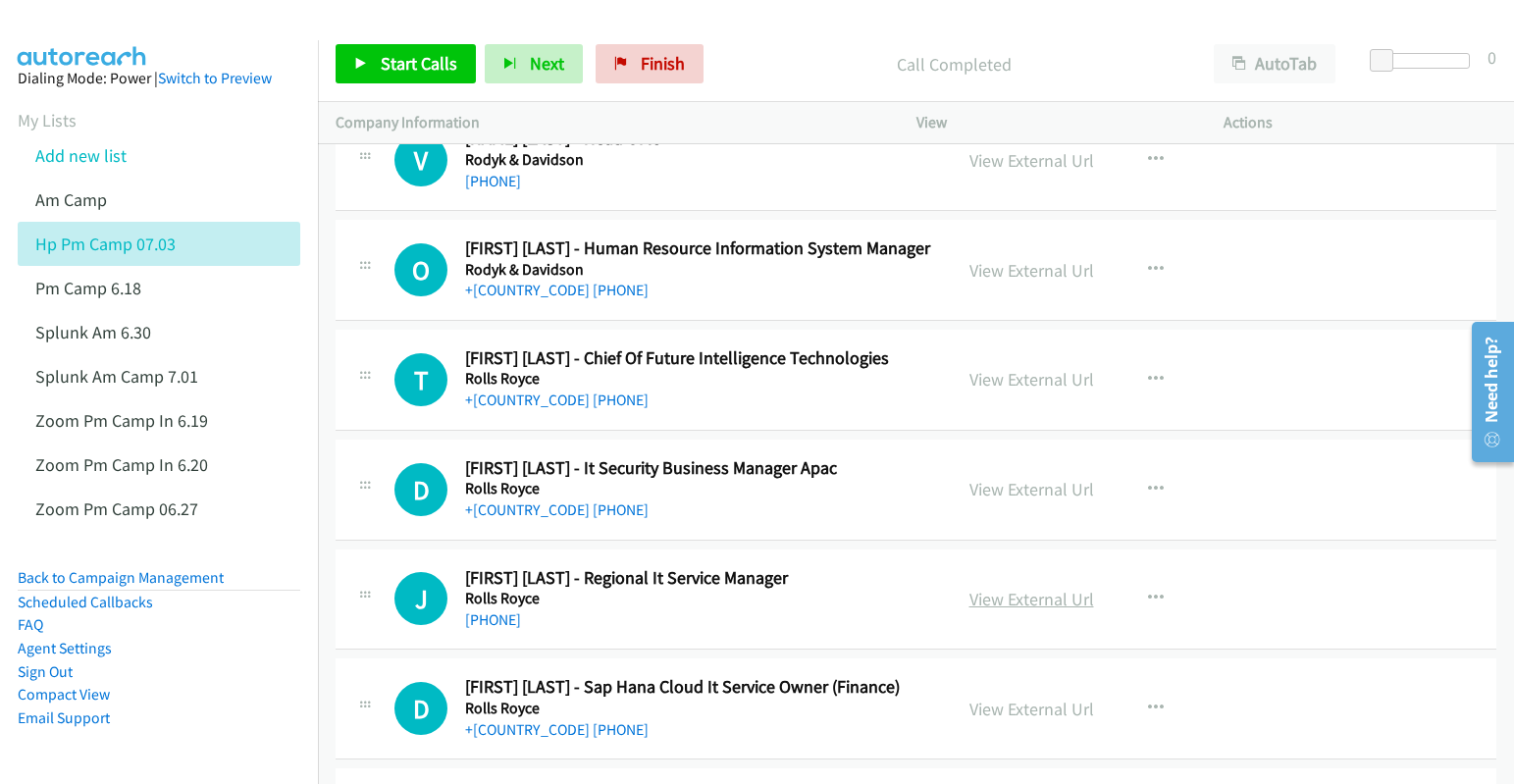 click on "View External Url" at bounding box center (1031, 599) 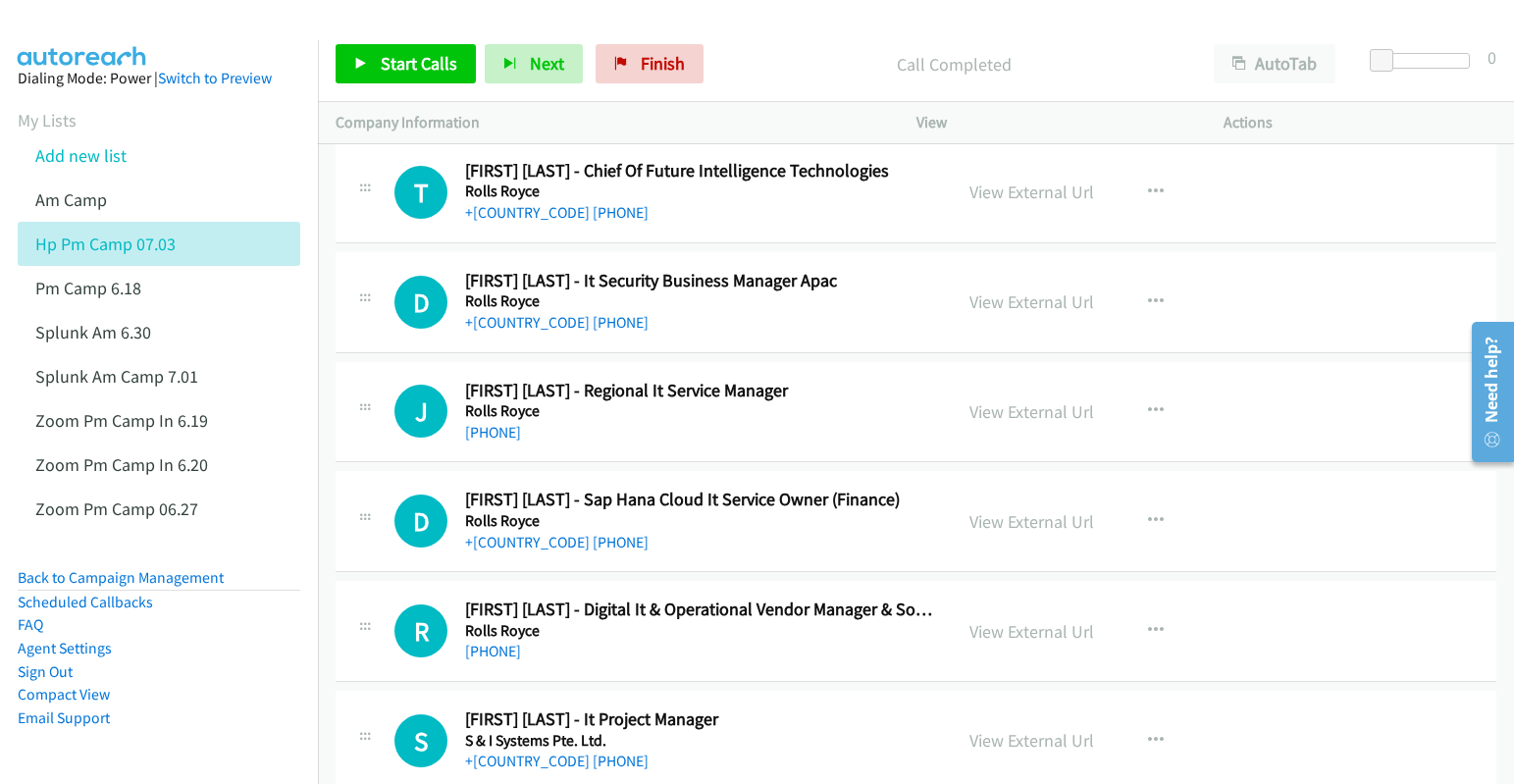 scroll, scrollTop: 6770, scrollLeft: 0, axis: vertical 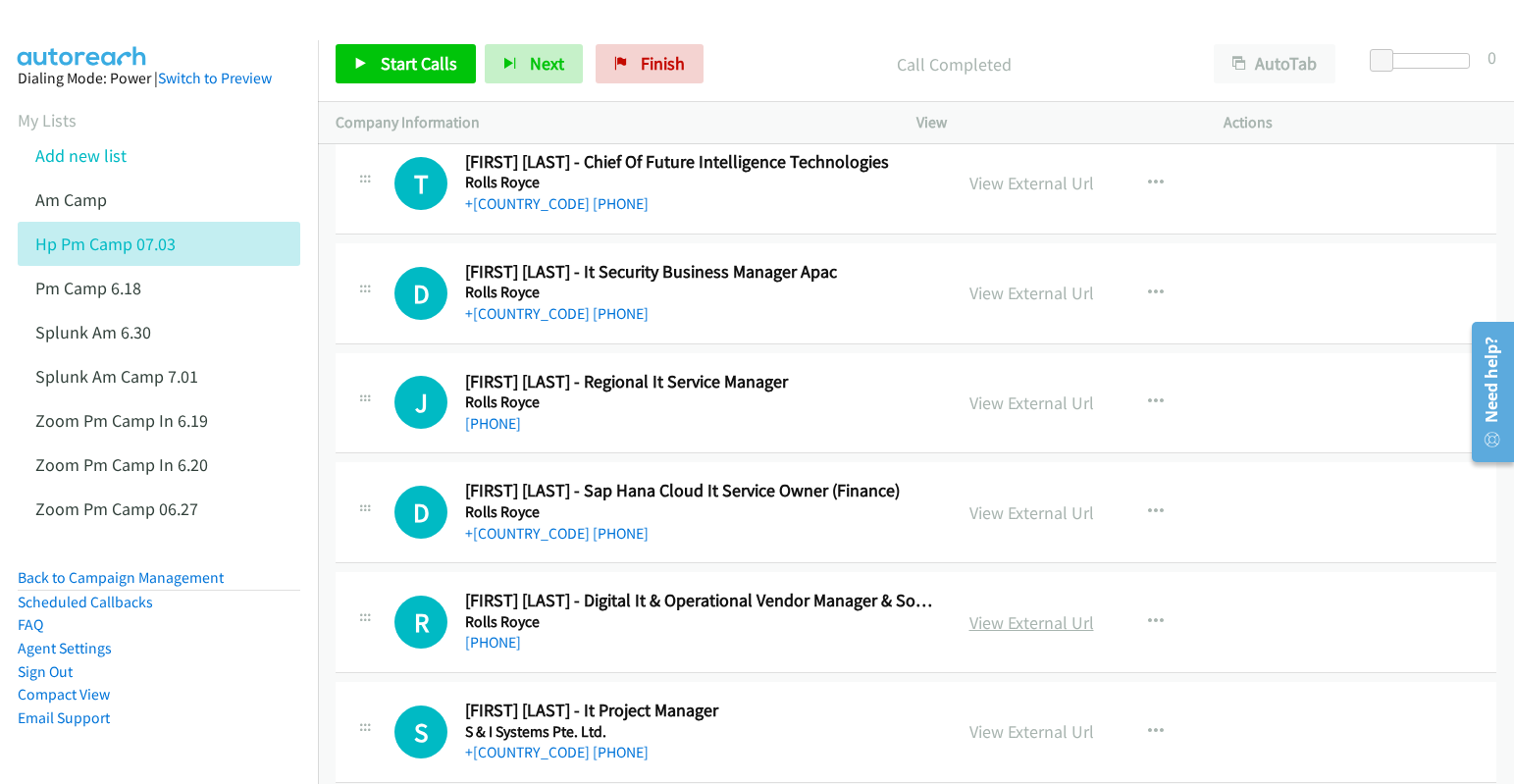 click on "View External Url" at bounding box center (1031, 622) 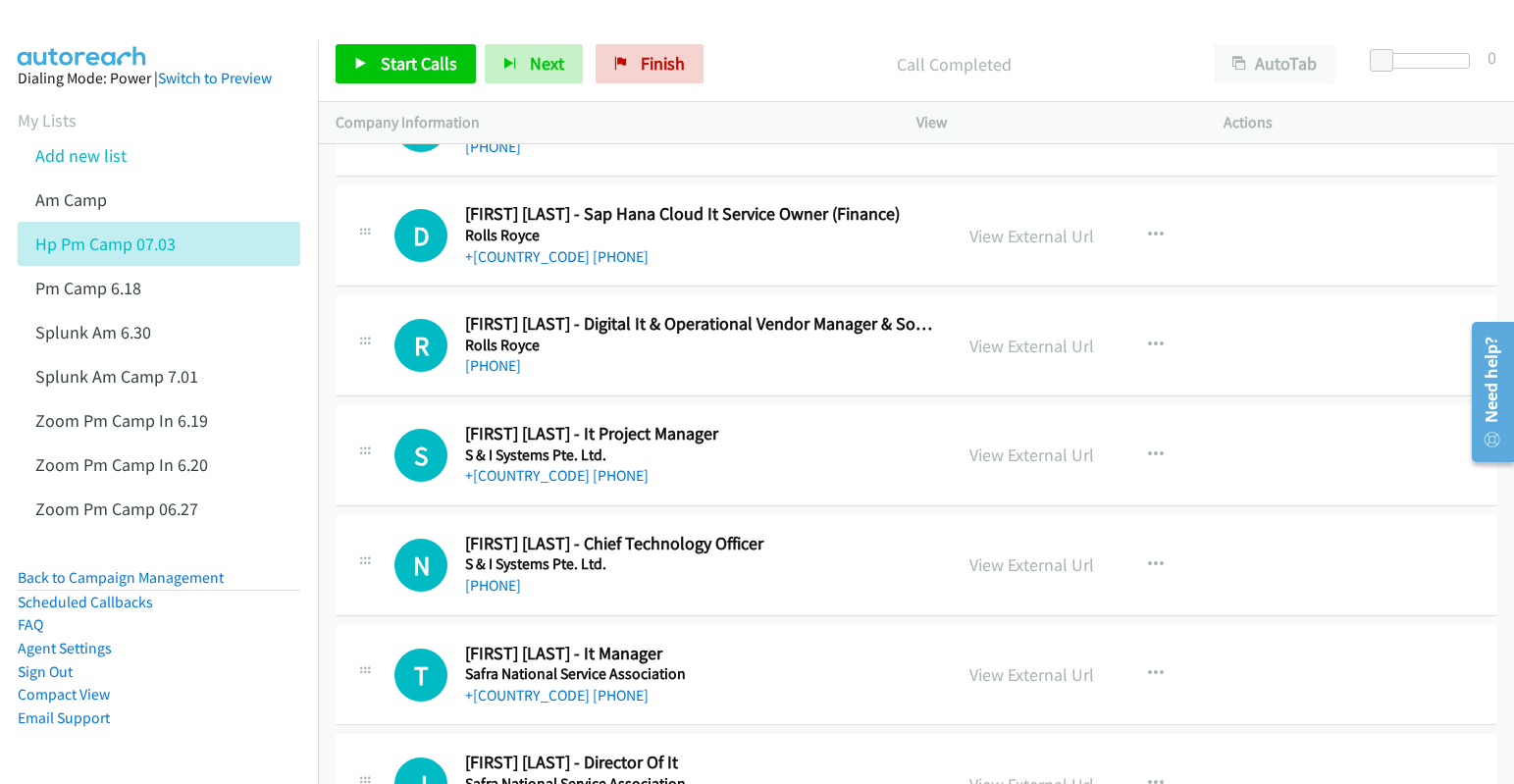 scroll, scrollTop: 7065, scrollLeft: 0, axis: vertical 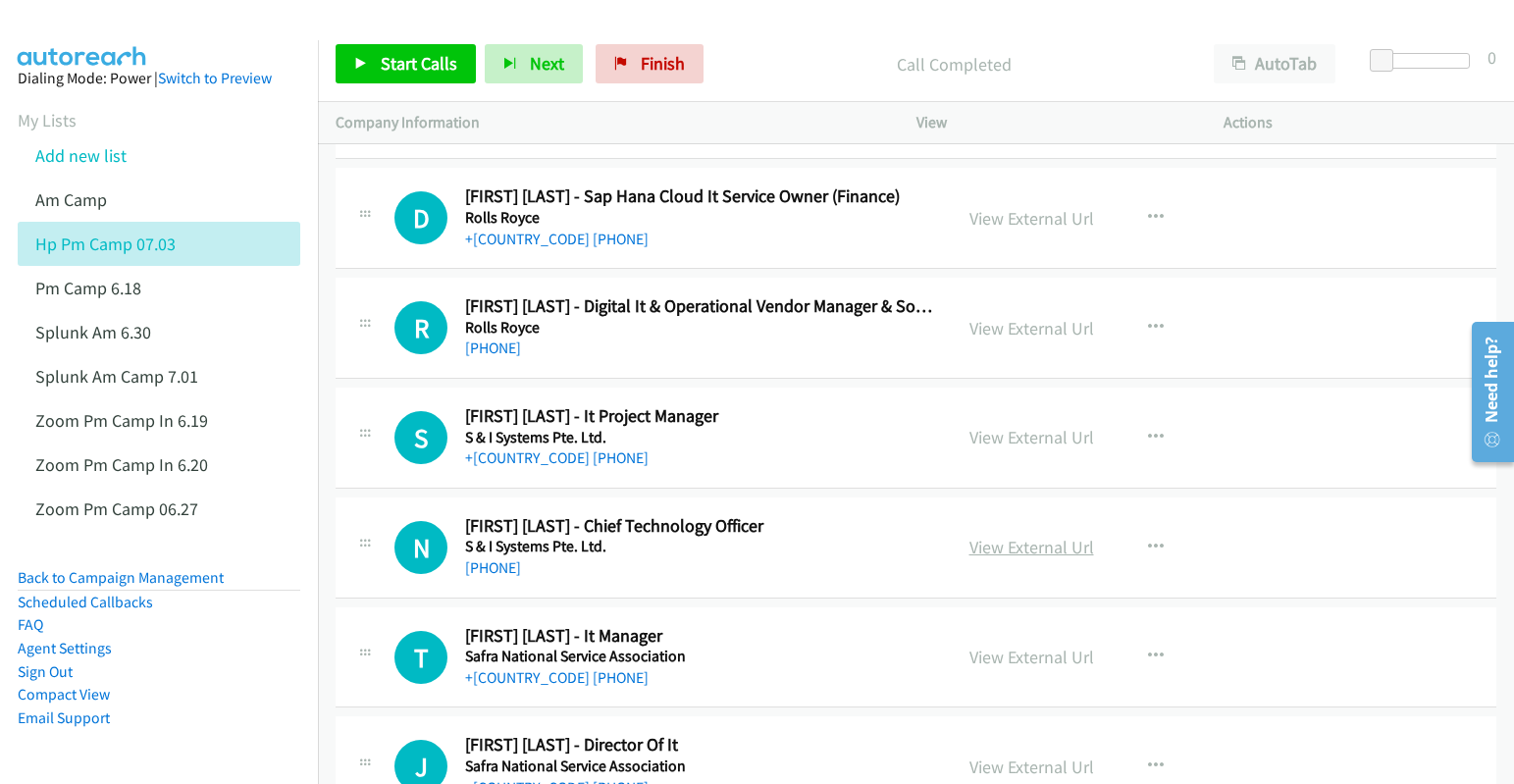 click on "View External Url" at bounding box center (1031, 547) 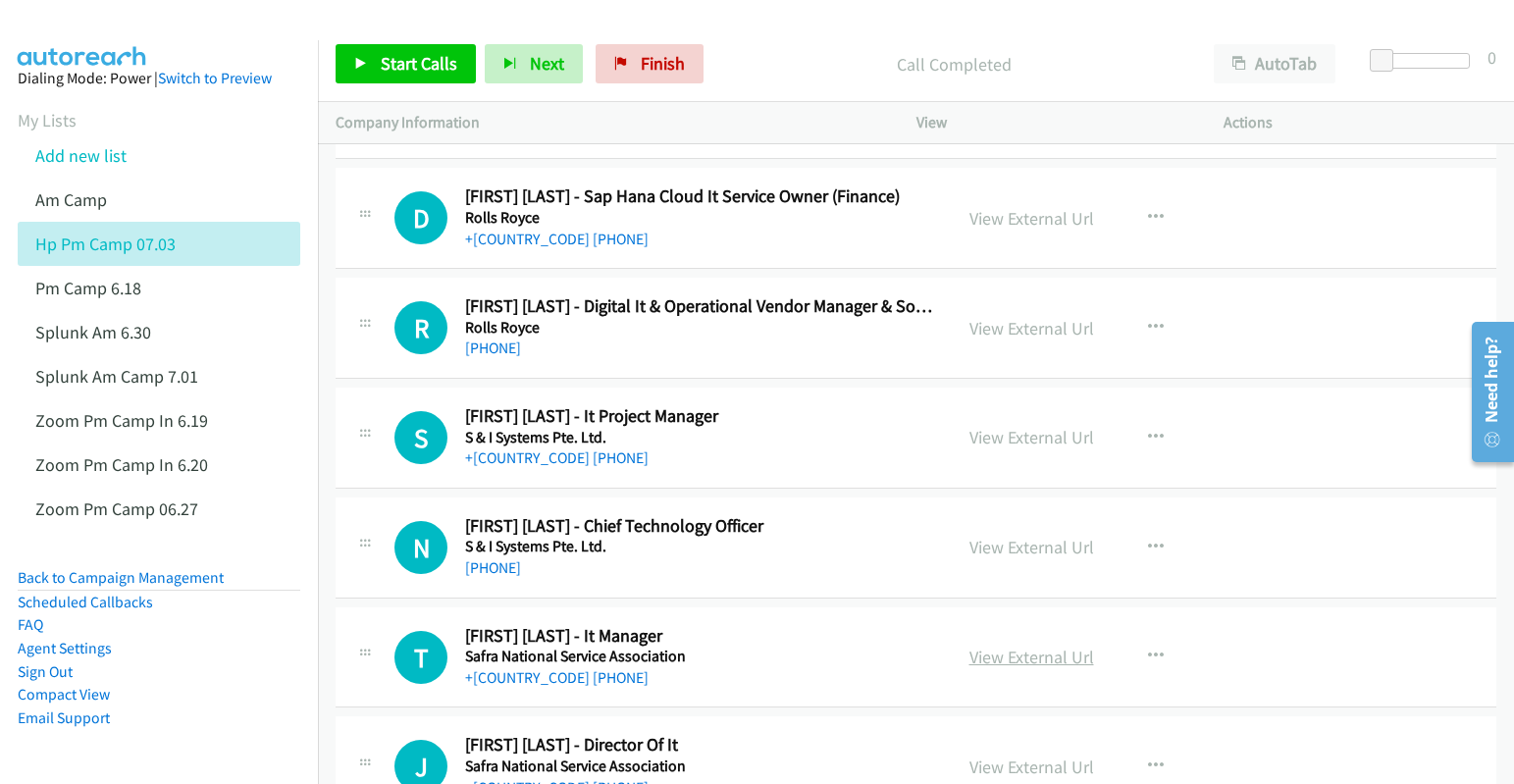 click on "View External Url" at bounding box center (1031, 656) 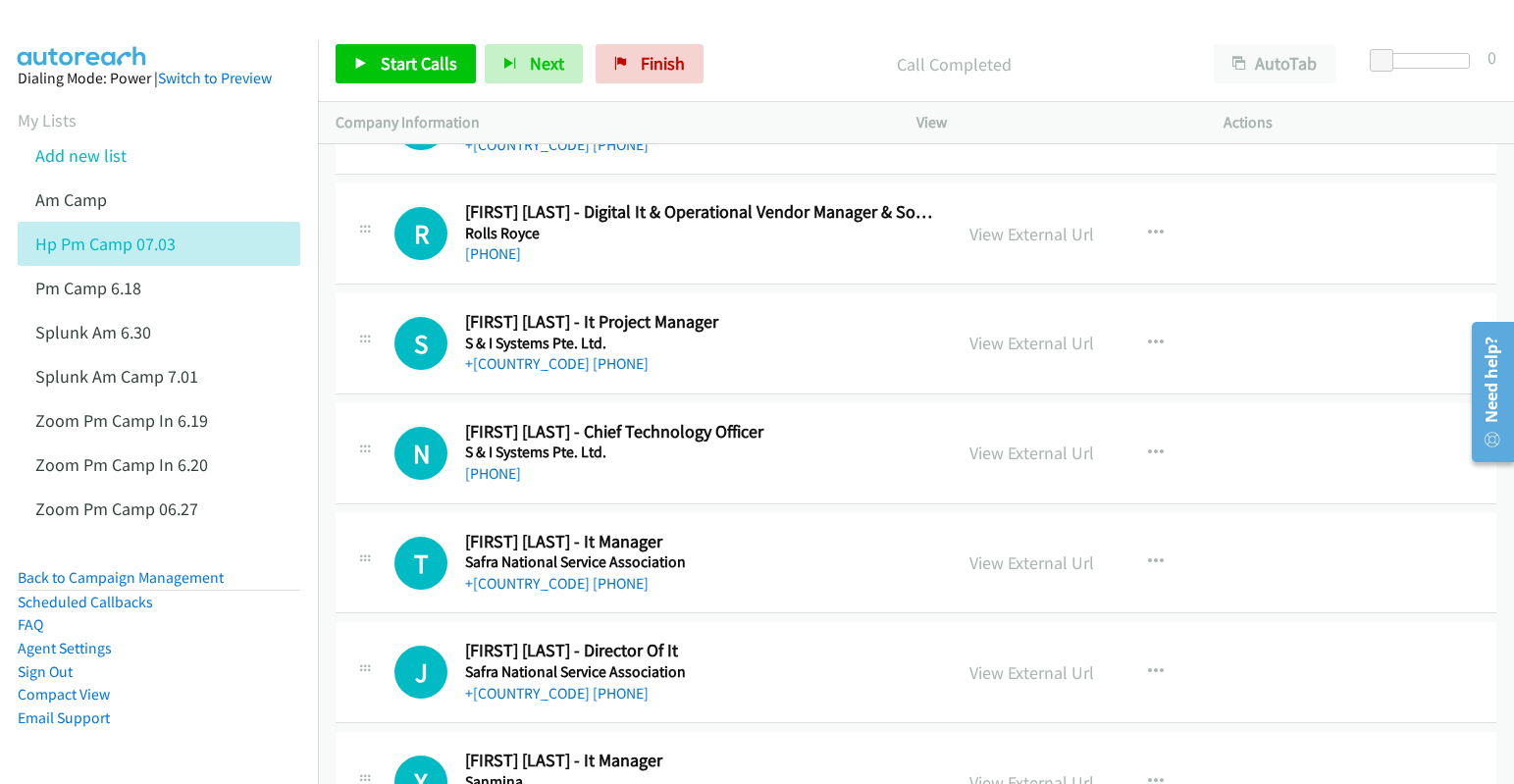 scroll, scrollTop: 7163, scrollLeft: 0, axis: vertical 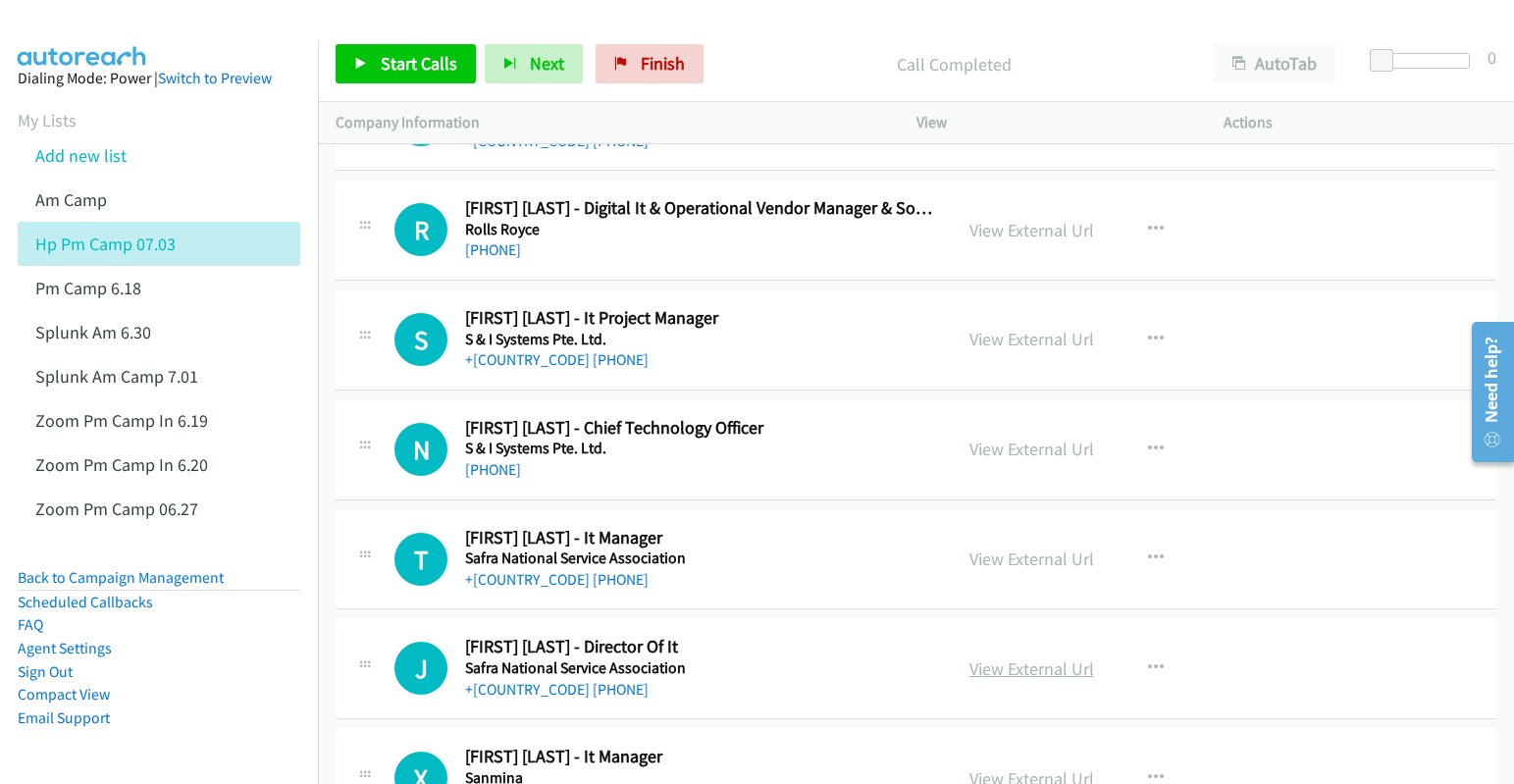 click on "View External Url" at bounding box center (1031, 668) 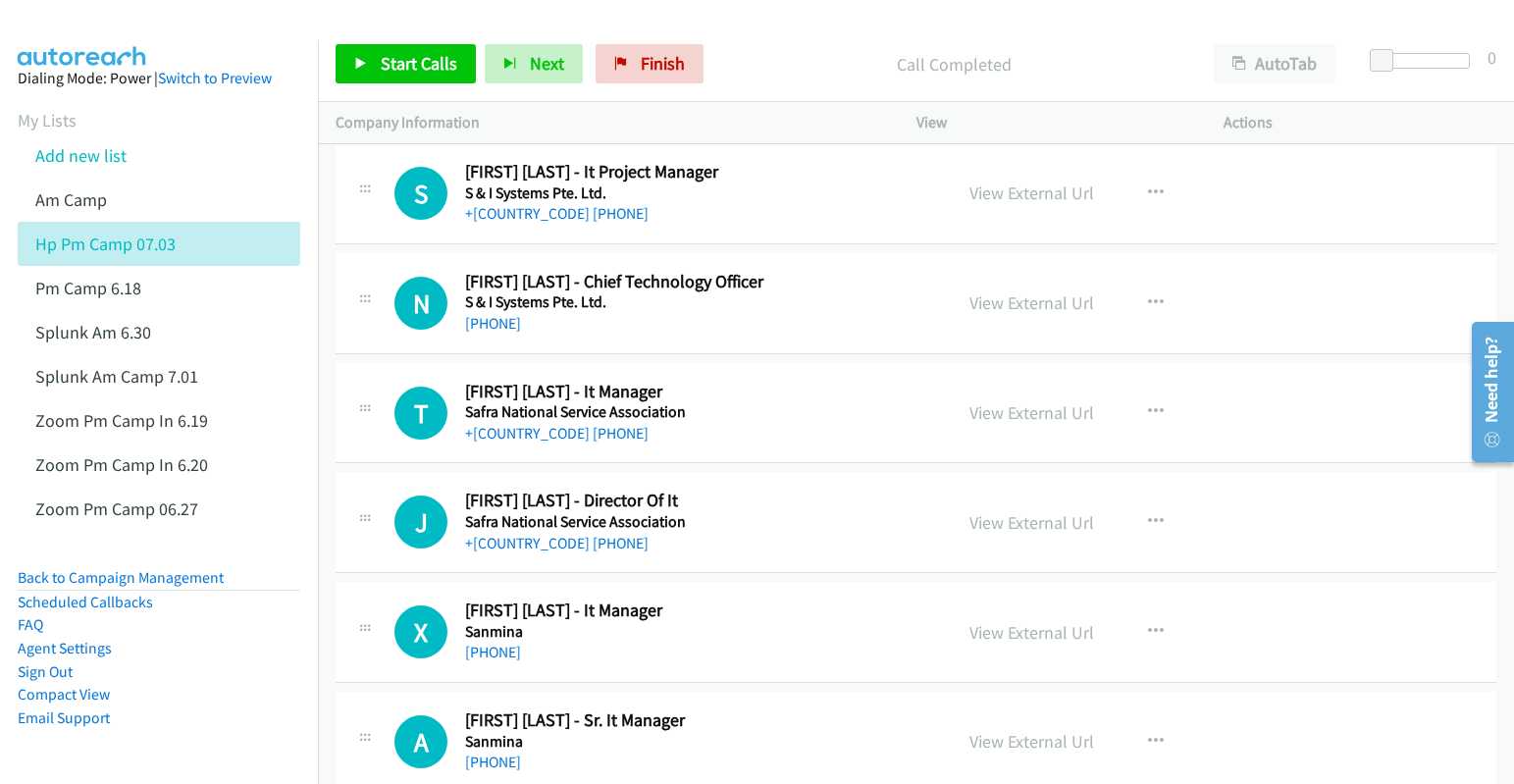 scroll, scrollTop: 7359, scrollLeft: 0, axis: vertical 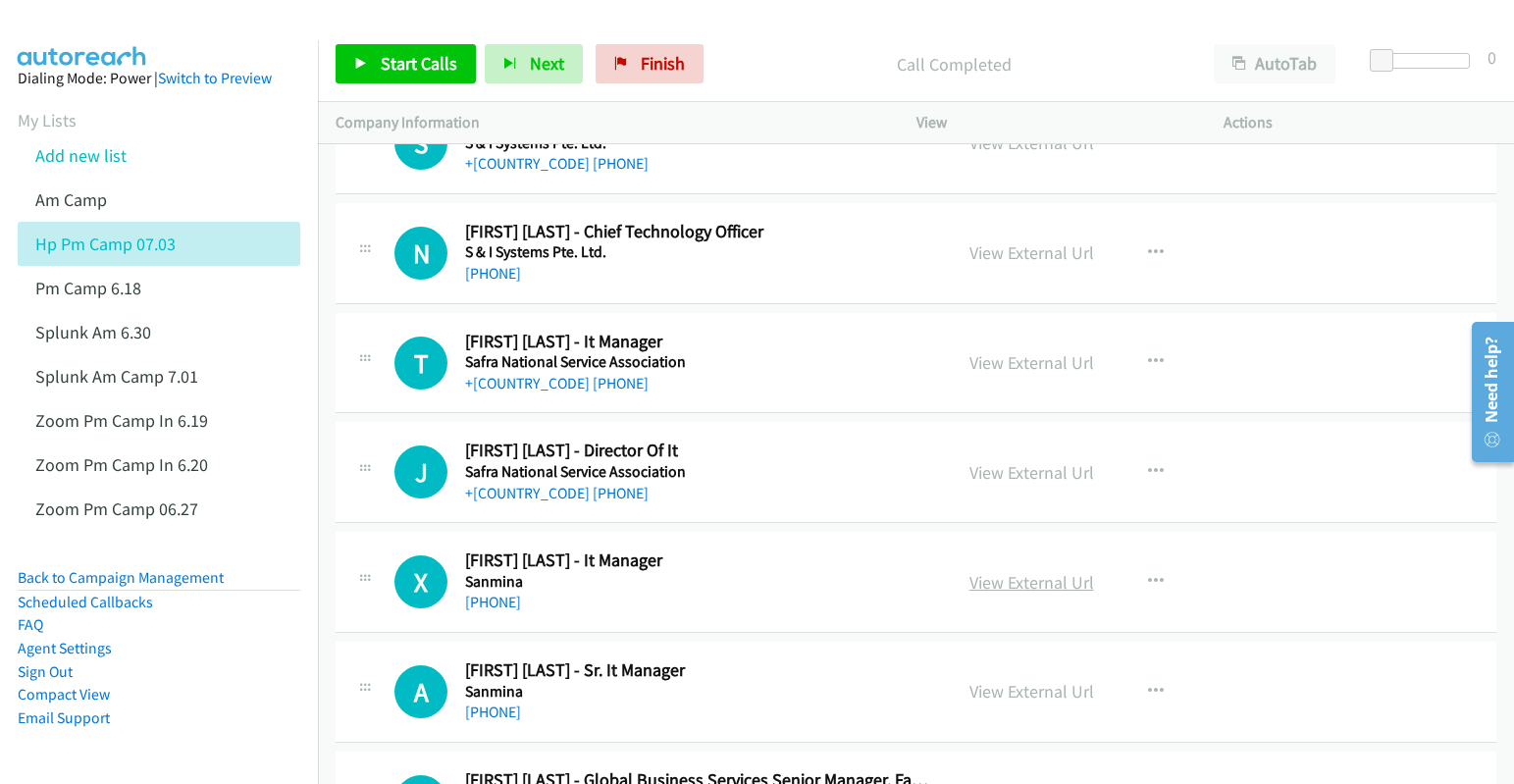 click on "View External Url" at bounding box center [1031, 582] 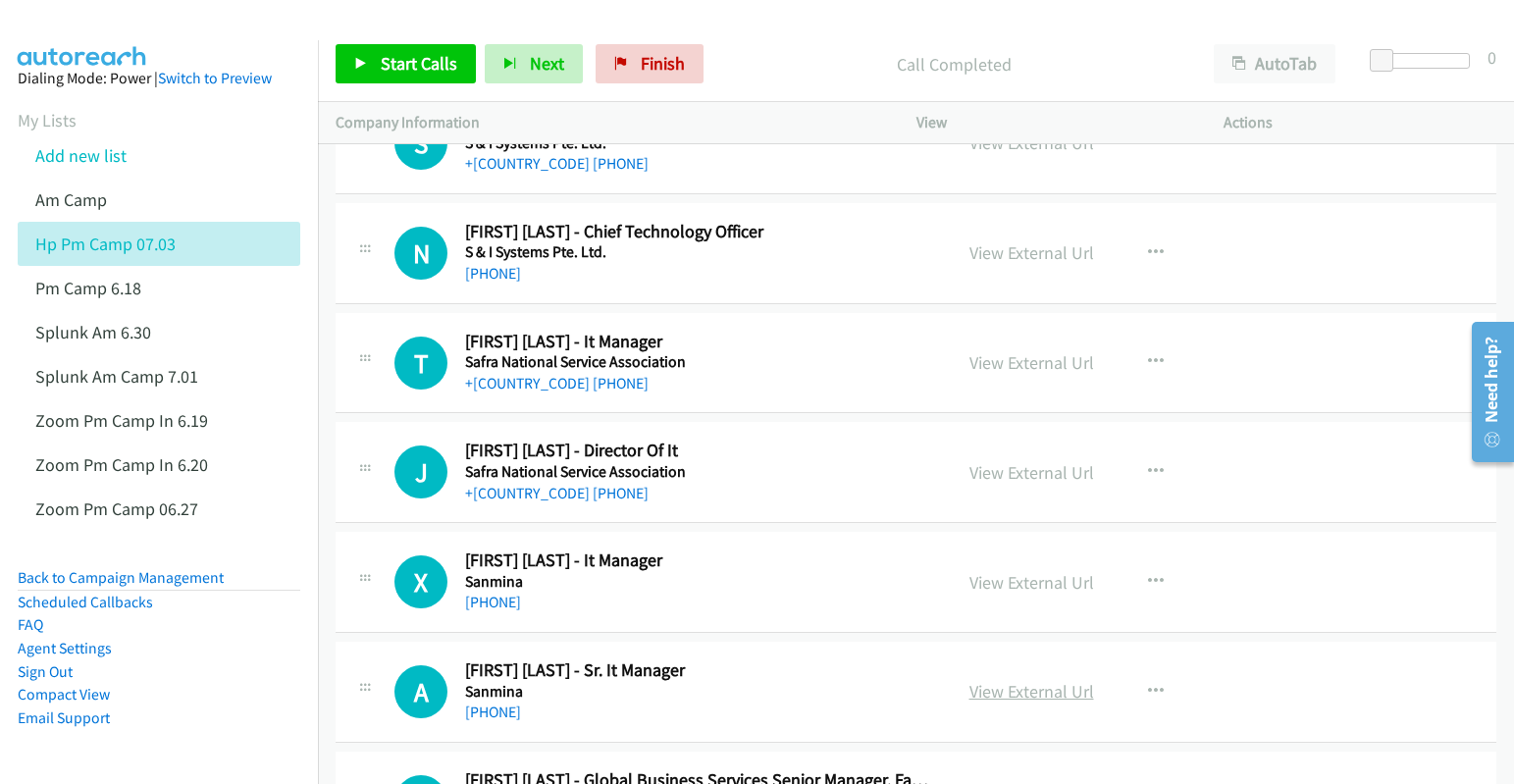 click on "View External Url" at bounding box center [1031, 691] 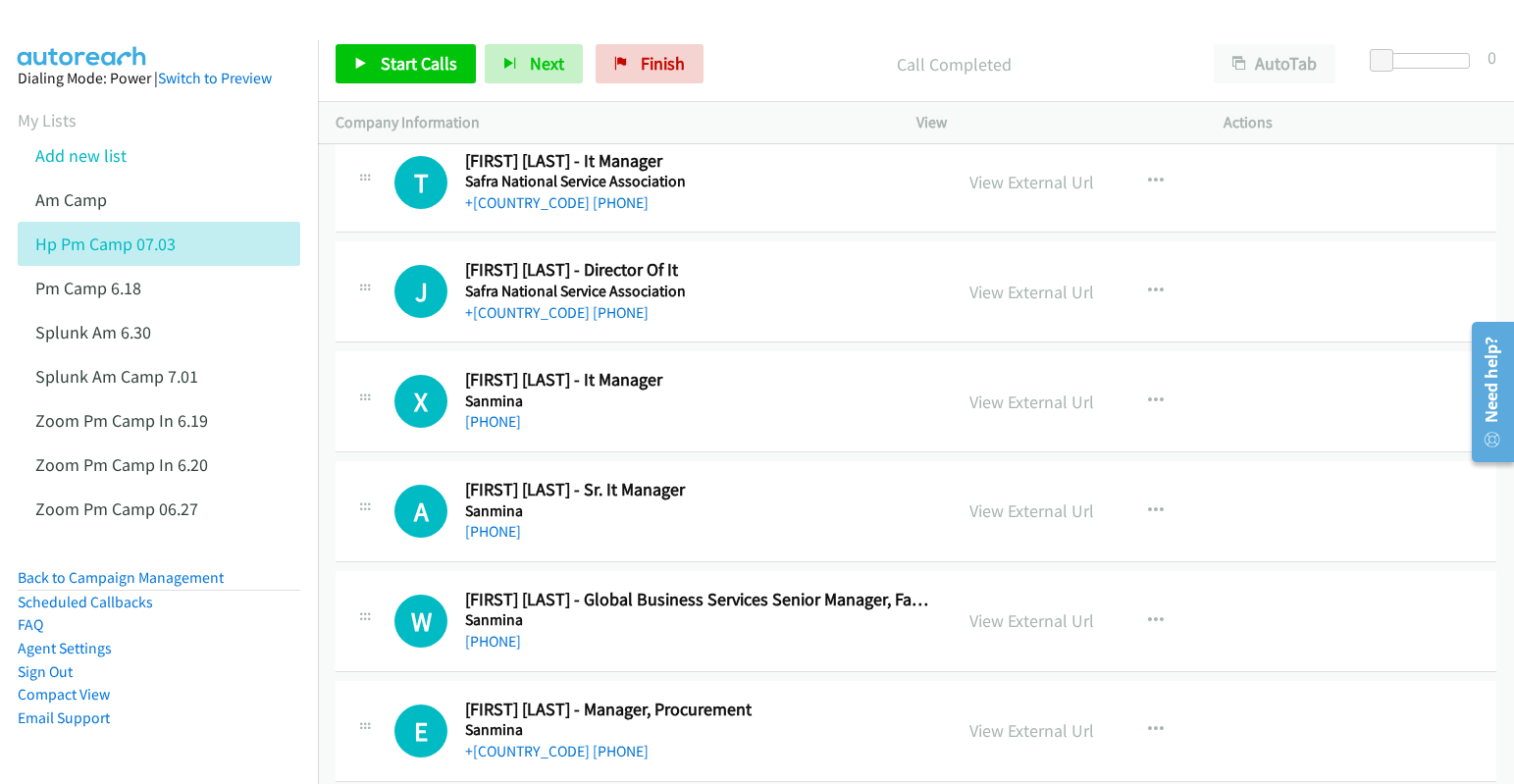 scroll, scrollTop: 7555, scrollLeft: 0, axis: vertical 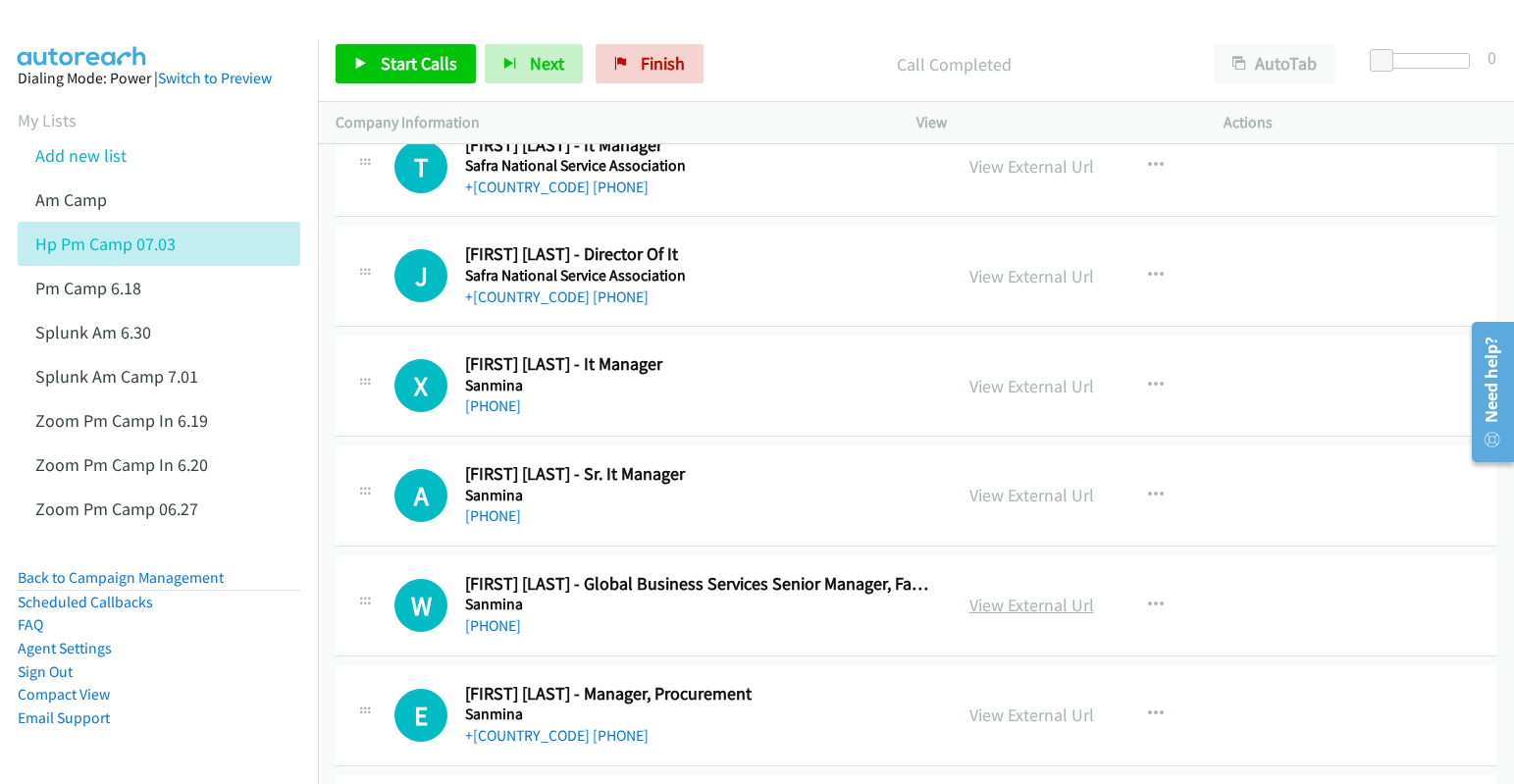 click on "View External Url" at bounding box center [1031, 604] 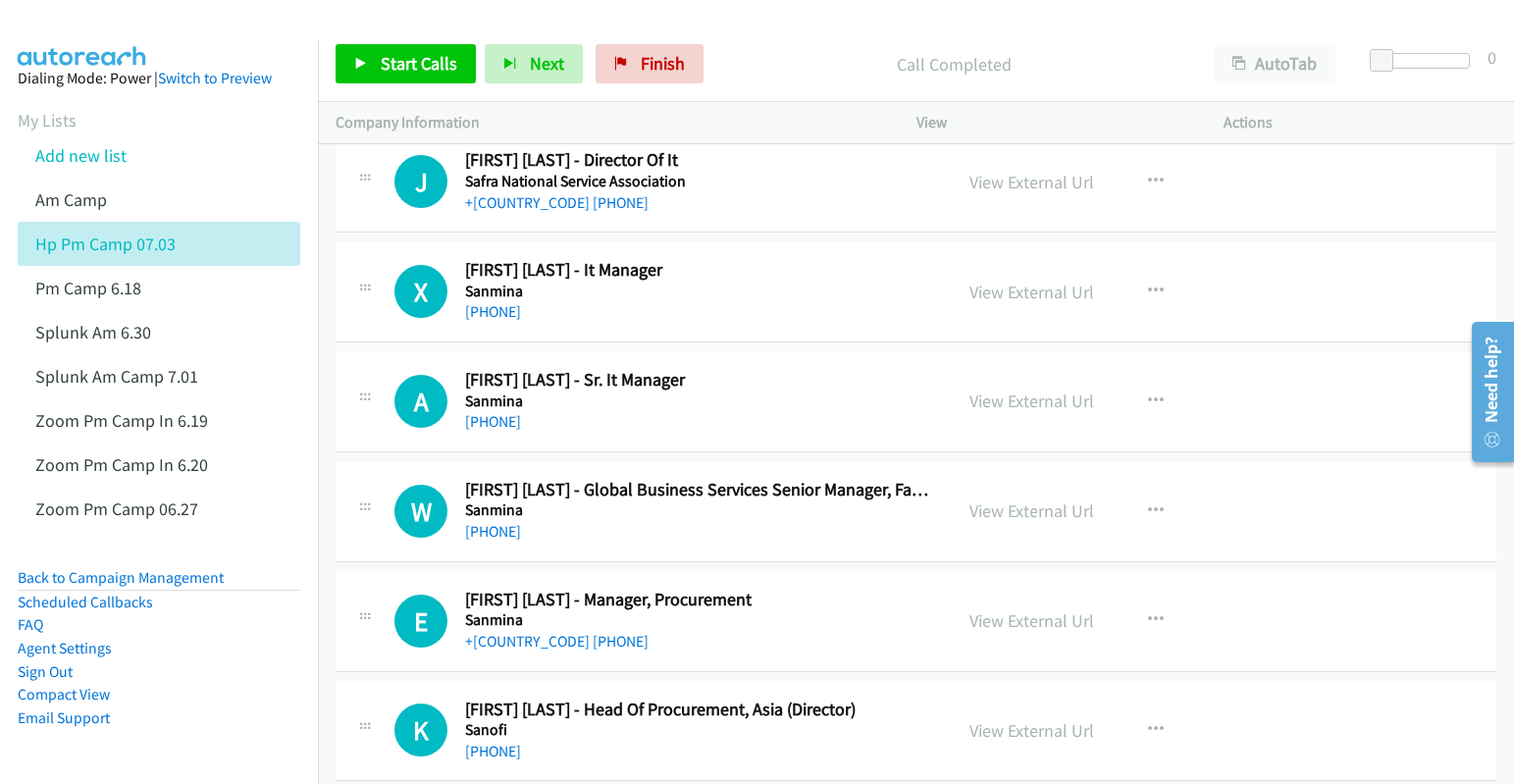 scroll, scrollTop: 7654, scrollLeft: 0, axis: vertical 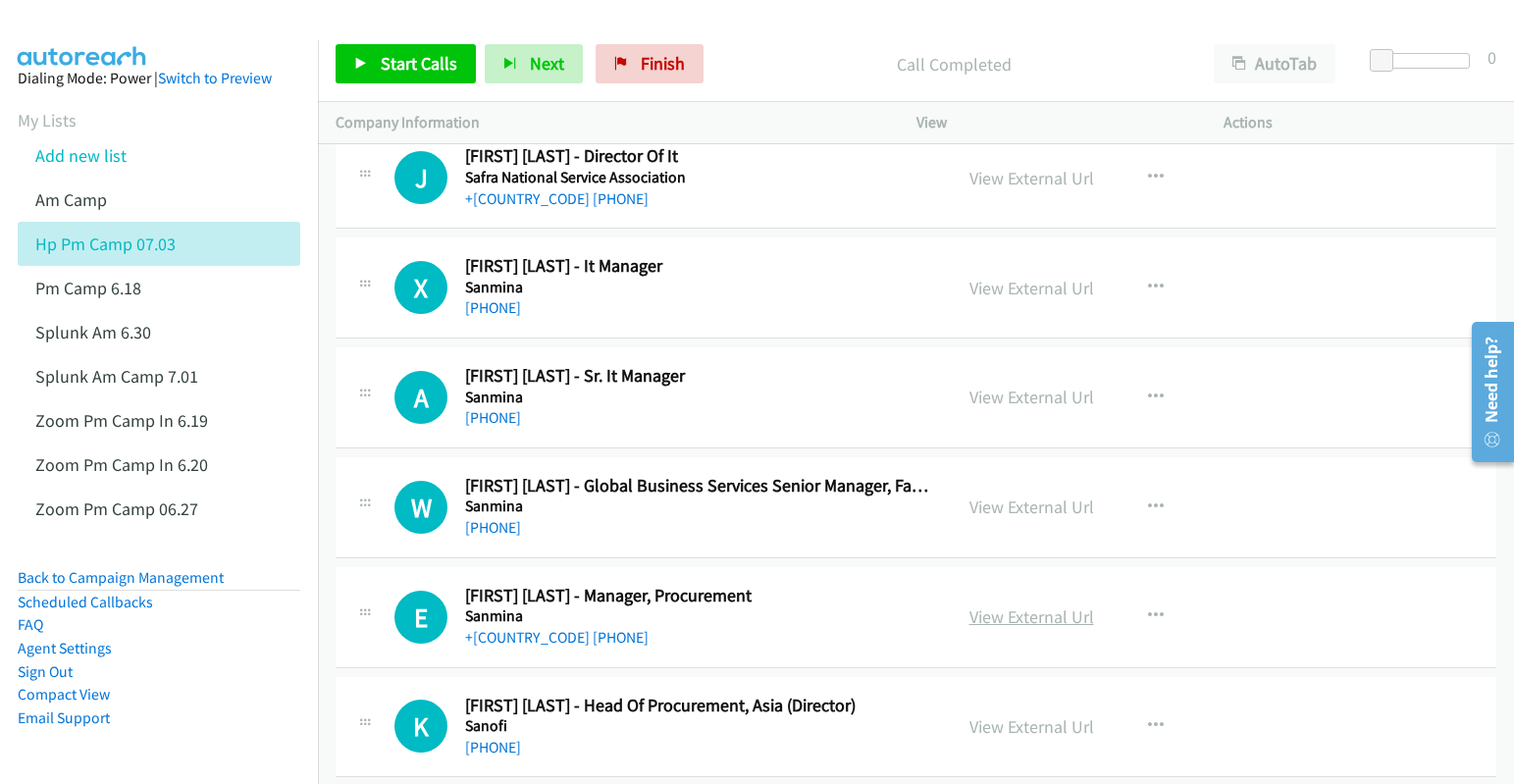click on "View External Url" at bounding box center (1031, 616) 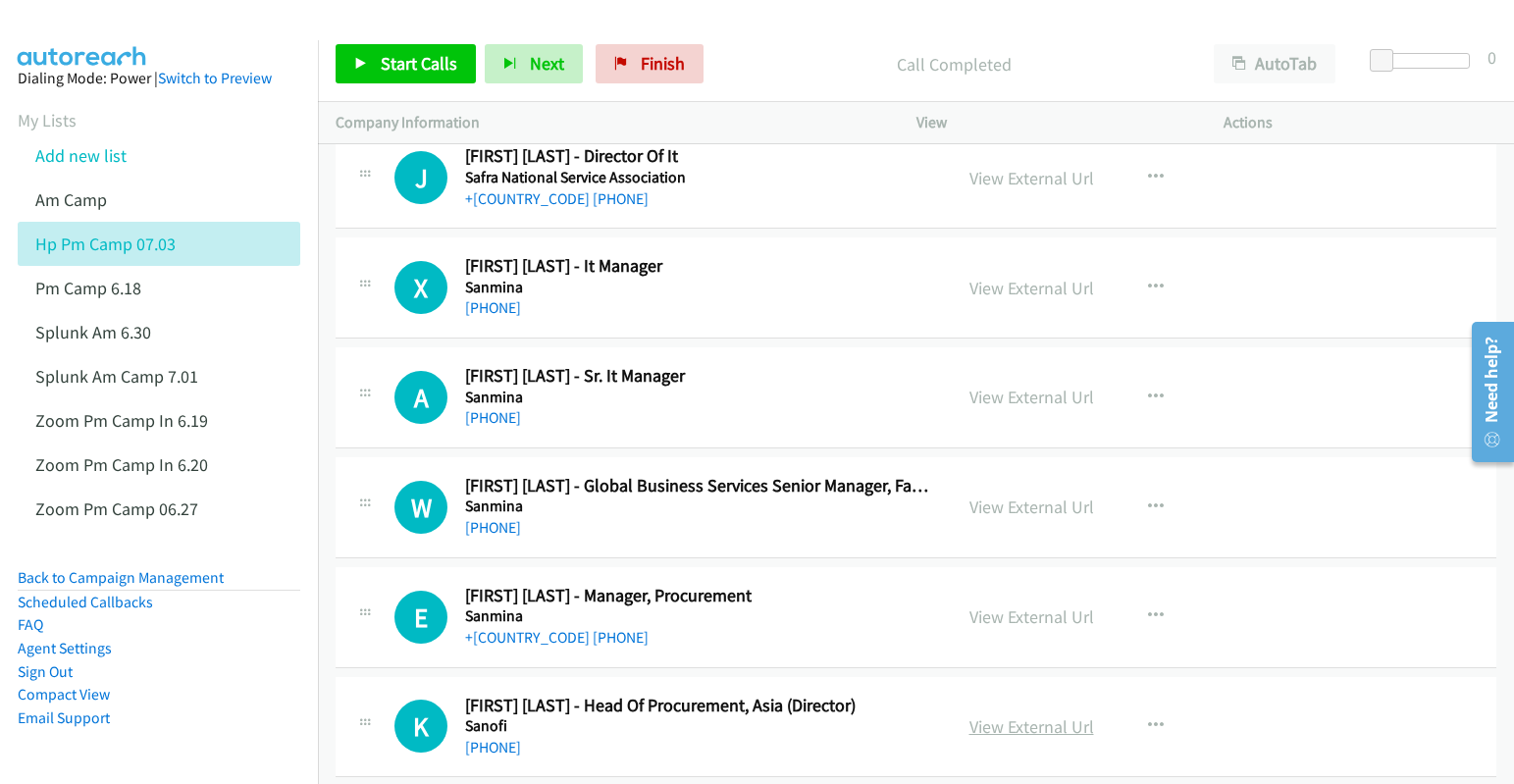 click on "View External Url" at bounding box center (1031, 726) 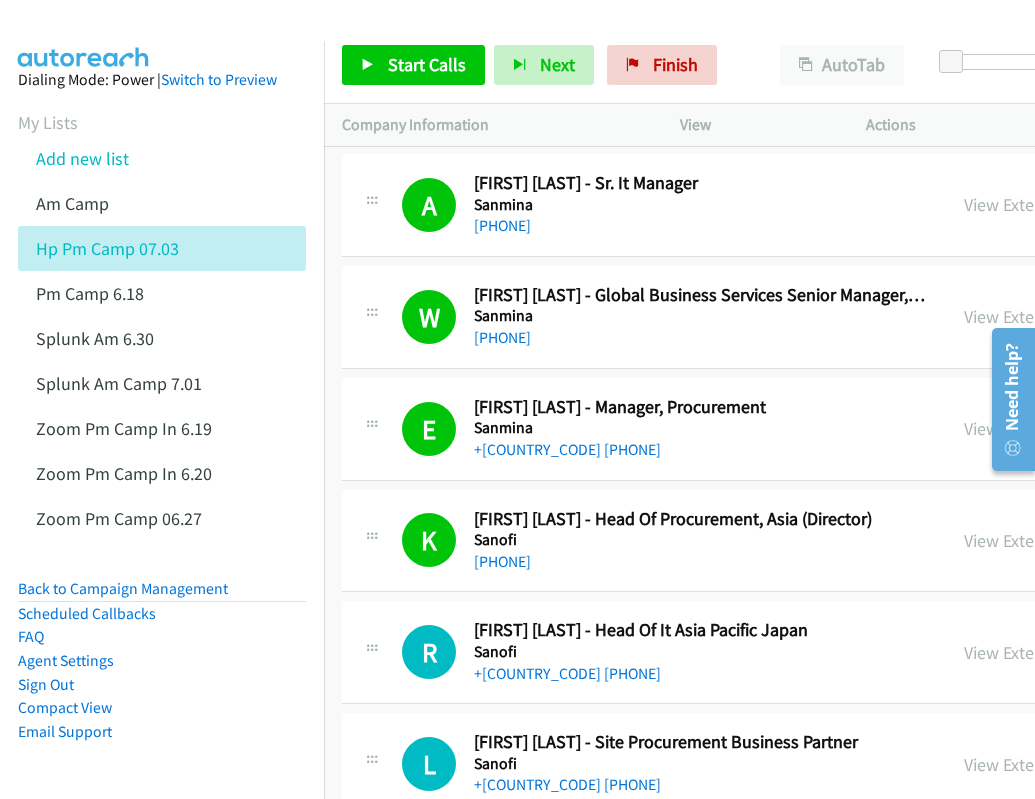 scroll, scrollTop: 8127, scrollLeft: 0, axis: vertical 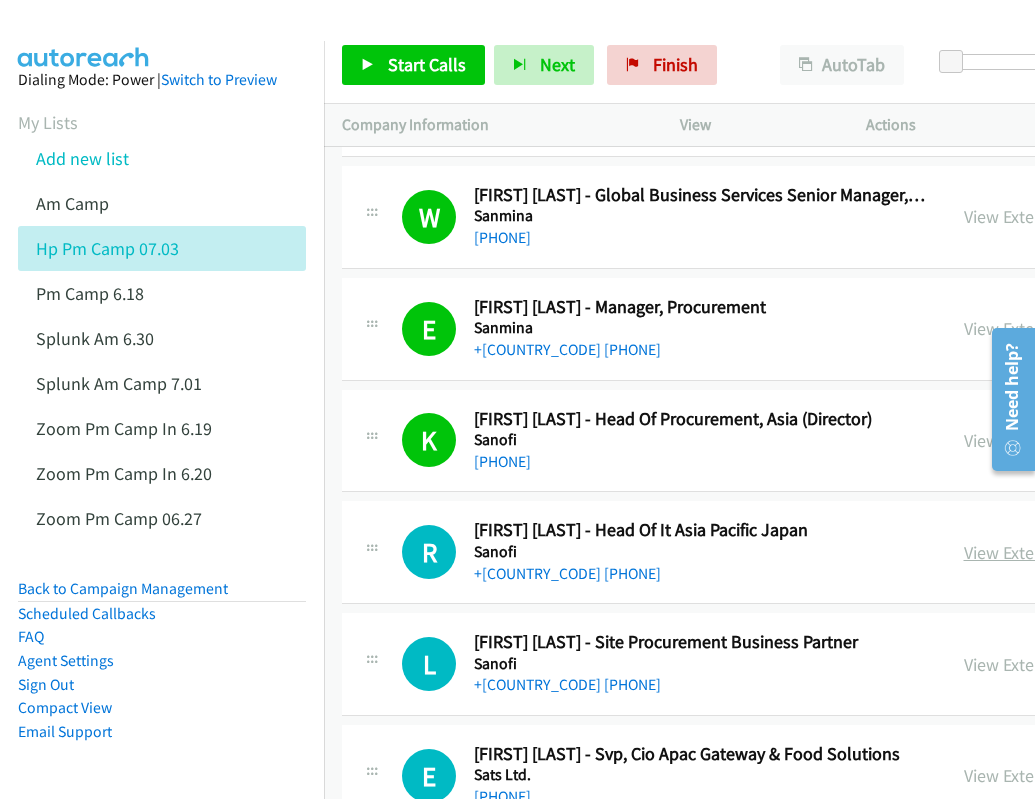 click on "View External Url" at bounding box center (1027, 552) 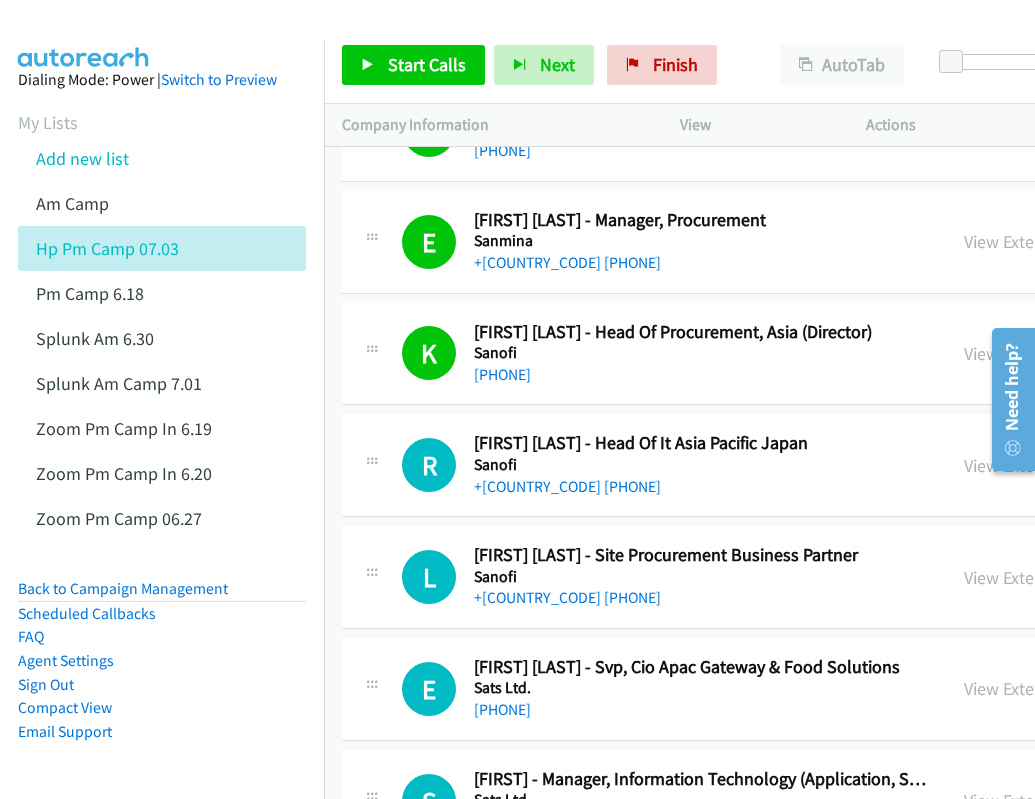 scroll, scrollTop: 8227, scrollLeft: 0, axis: vertical 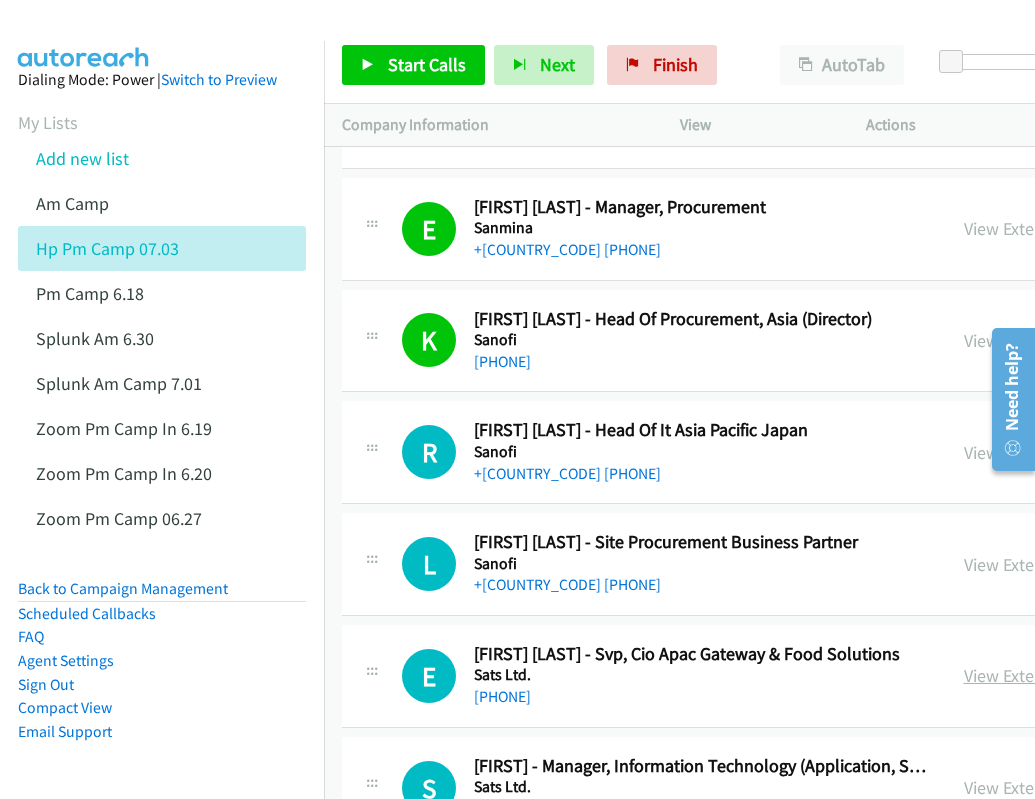 click on "View External Url" at bounding box center [1027, 675] 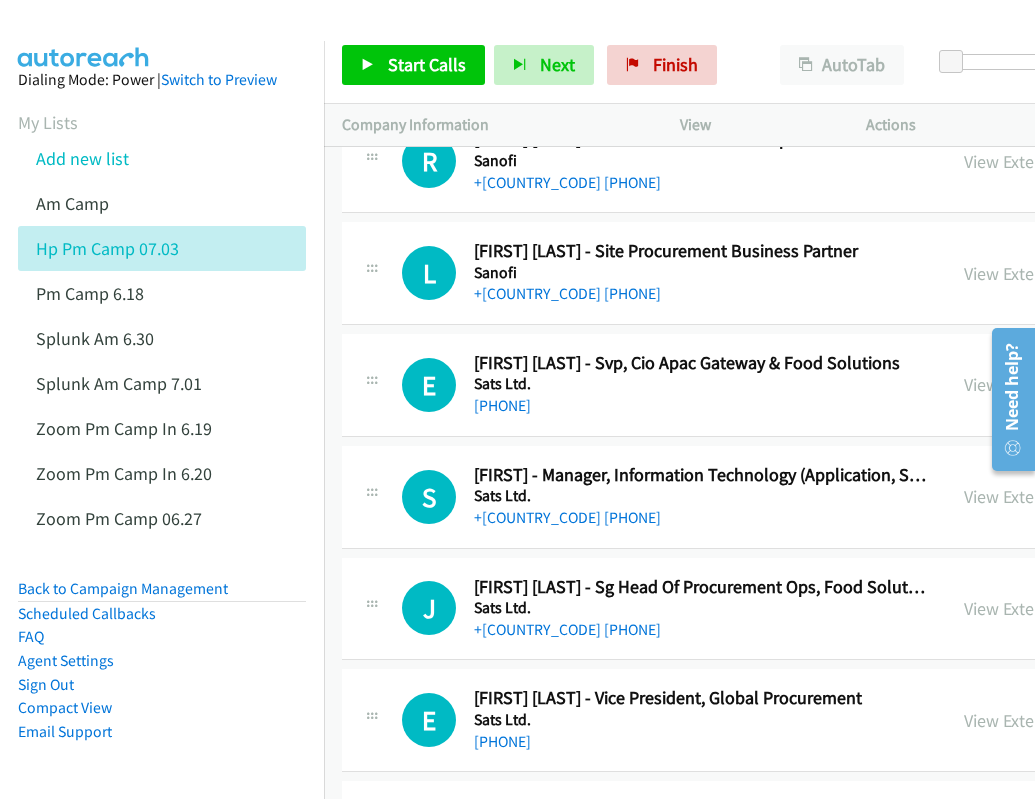scroll, scrollTop: 8527, scrollLeft: 0, axis: vertical 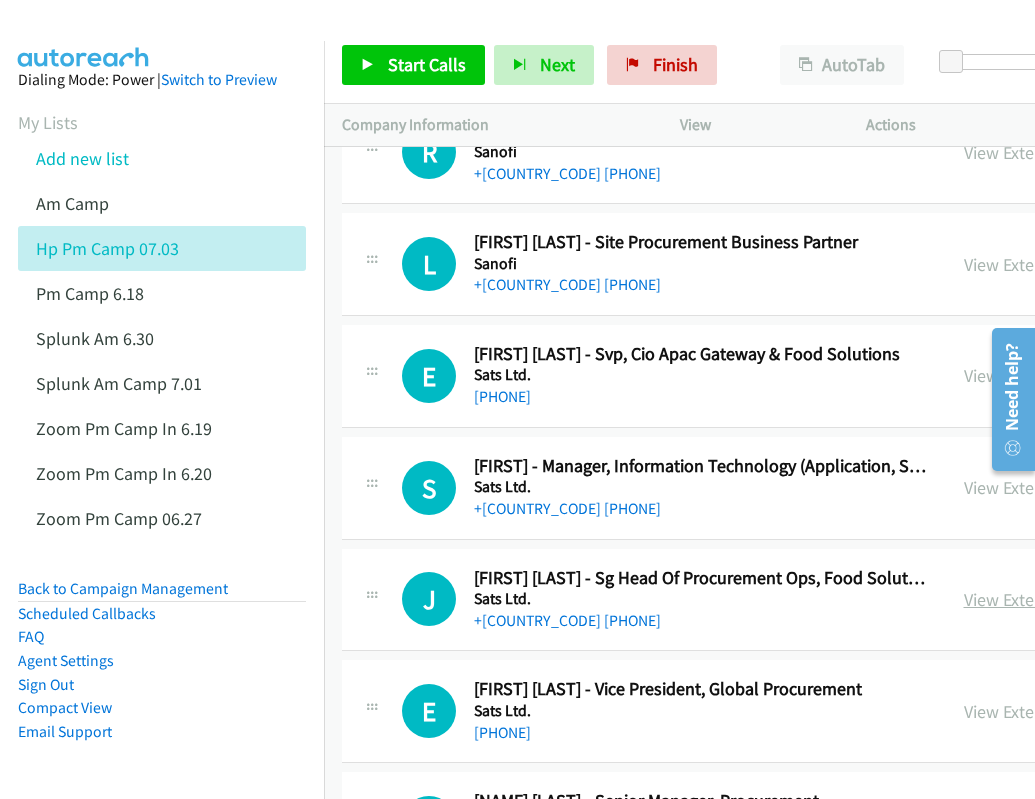 click on "View External Url" at bounding box center (1027, 599) 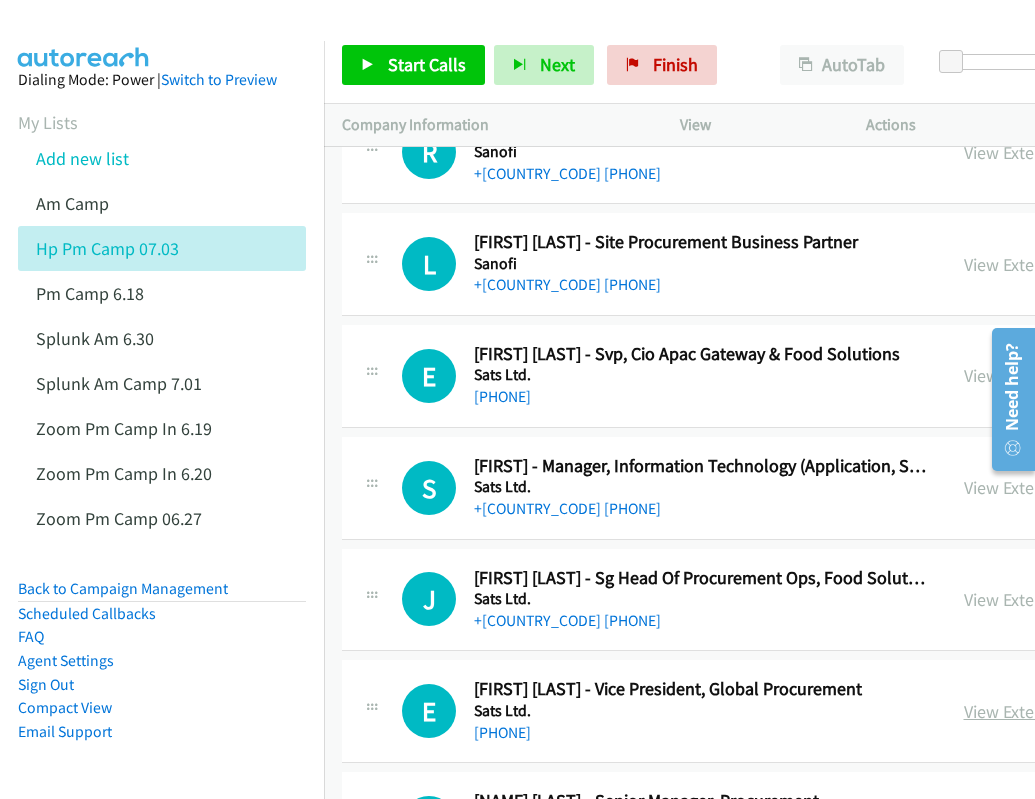 click on "View External Url" at bounding box center [1027, 711] 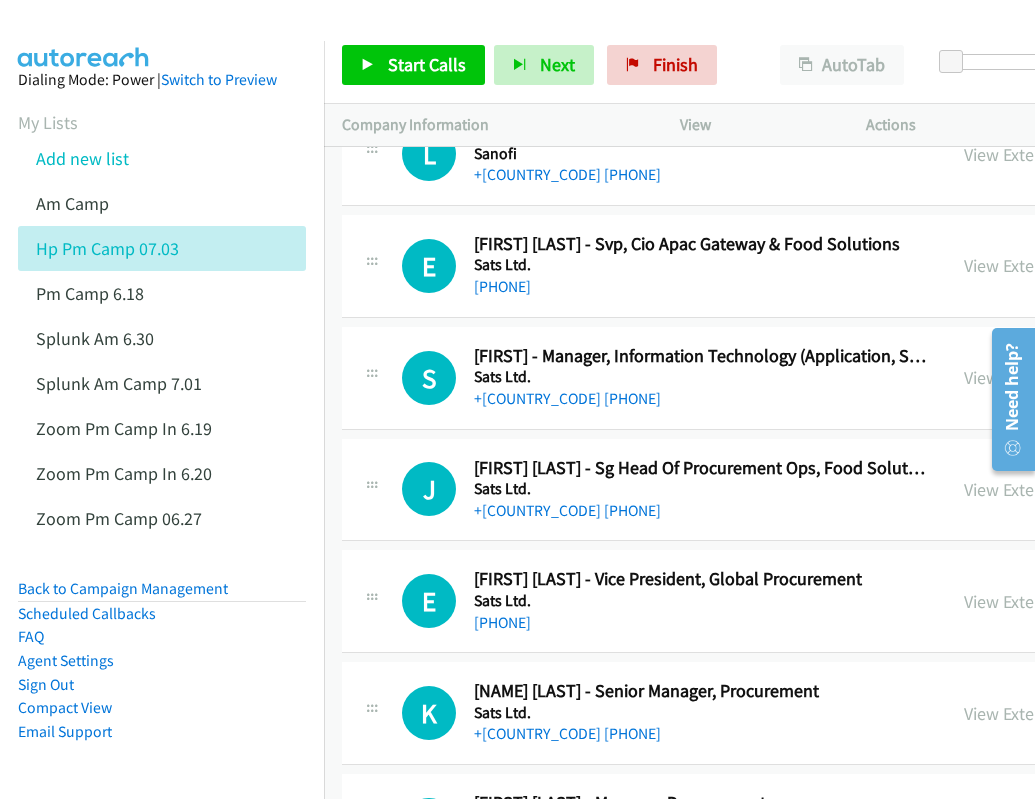 scroll, scrollTop: 8727, scrollLeft: 0, axis: vertical 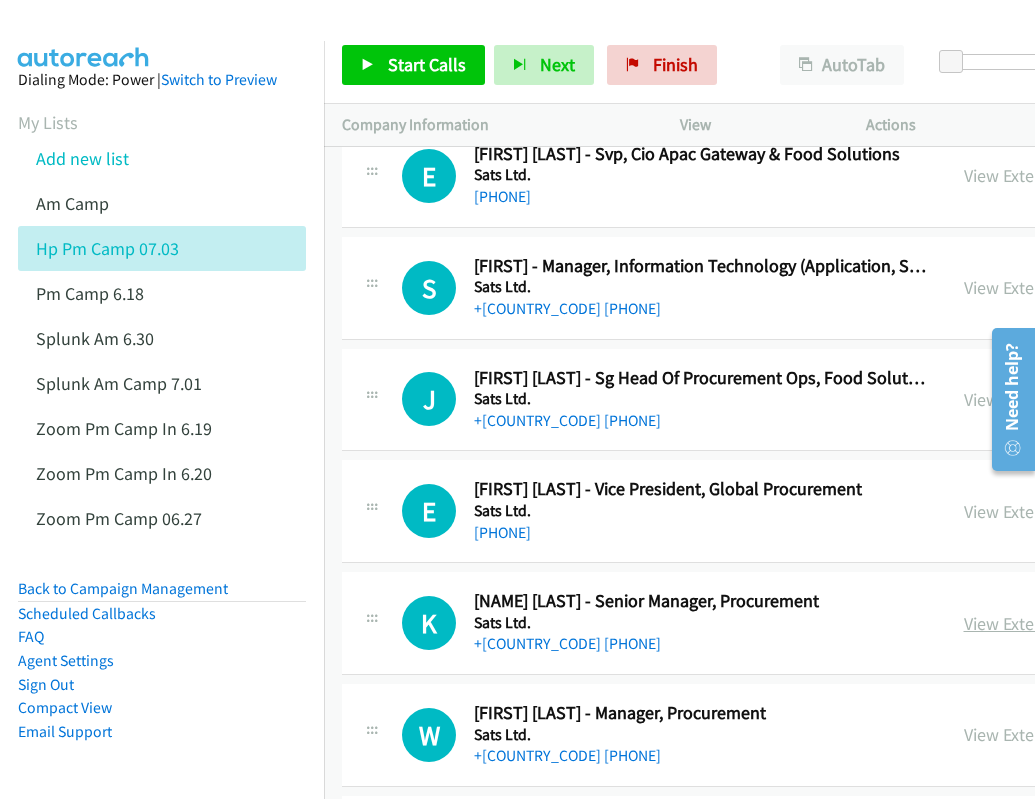 click on "View External Url" at bounding box center [1027, 623] 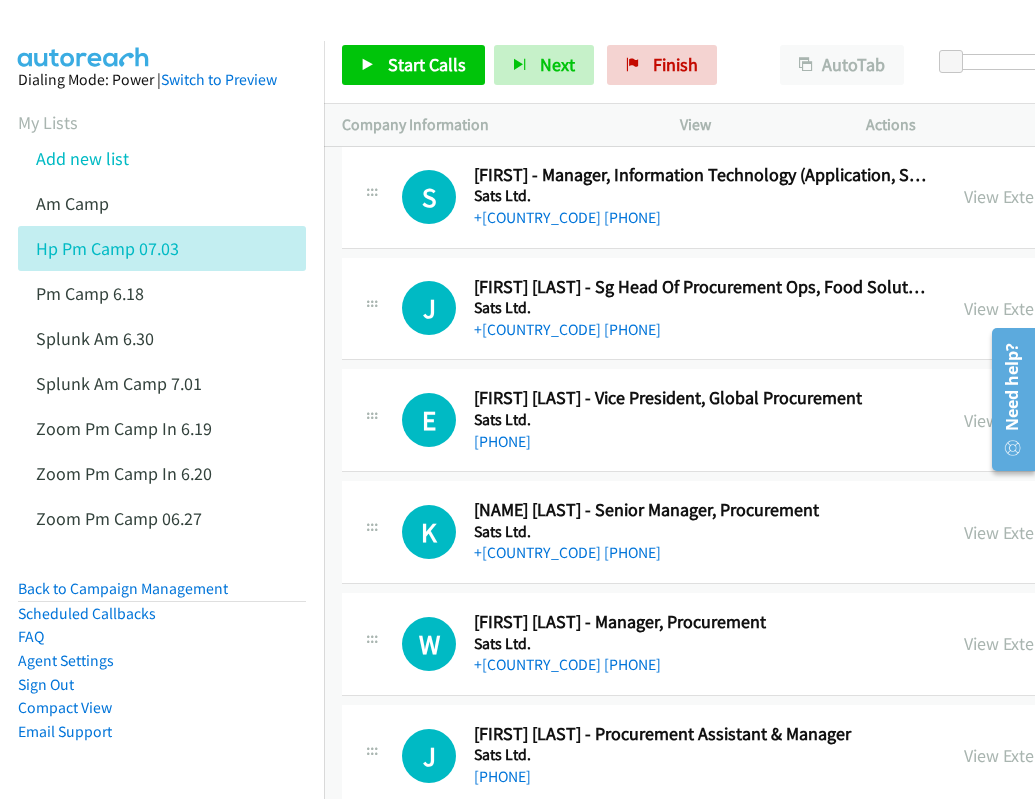 scroll, scrollTop: 8827, scrollLeft: 0, axis: vertical 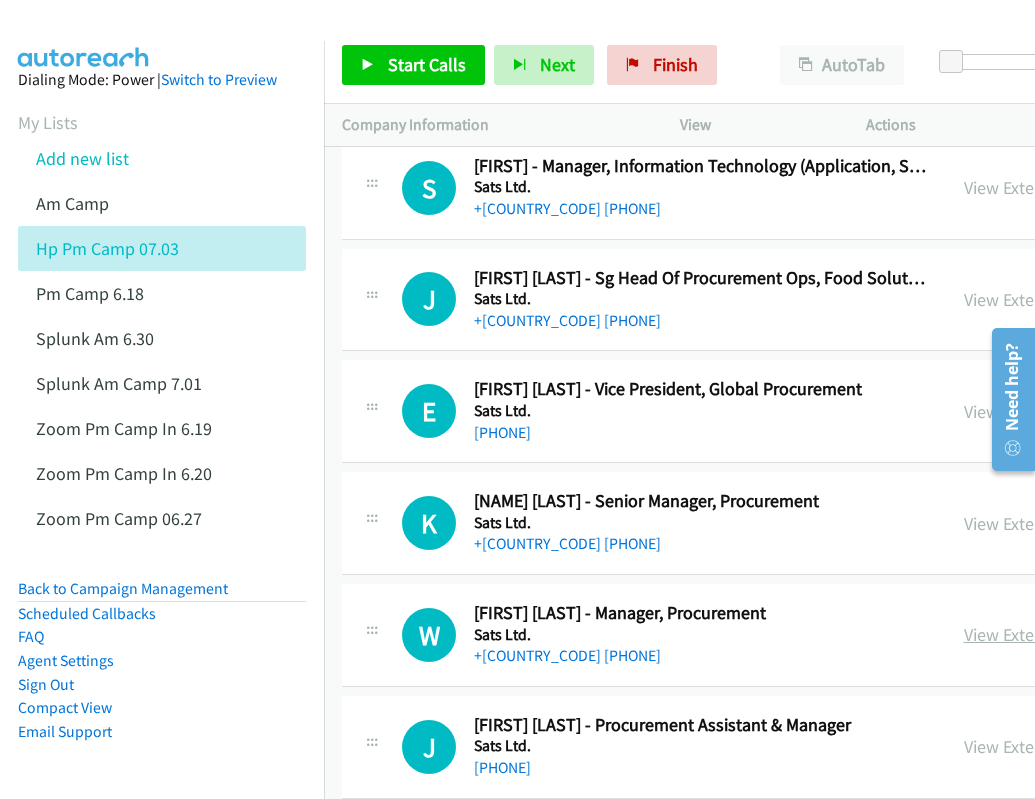 click on "View External Url" at bounding box center (1027, 634) 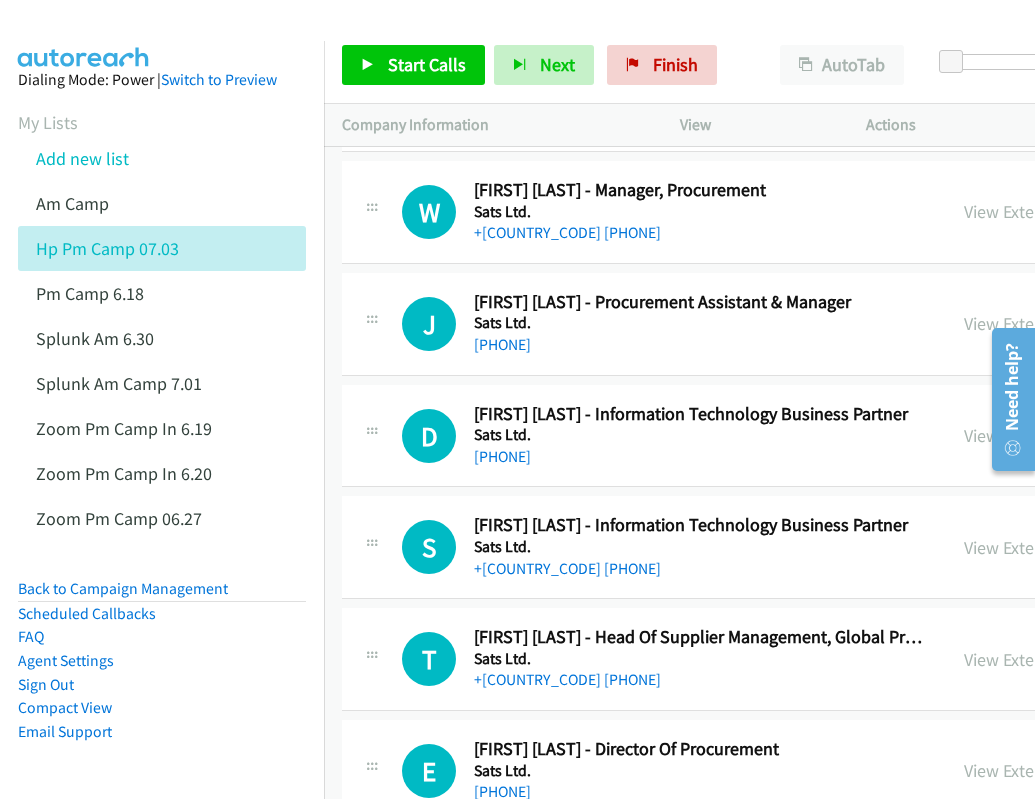 scroll, scrollTop: 9327, scrollLeft: 0, axis: vertical 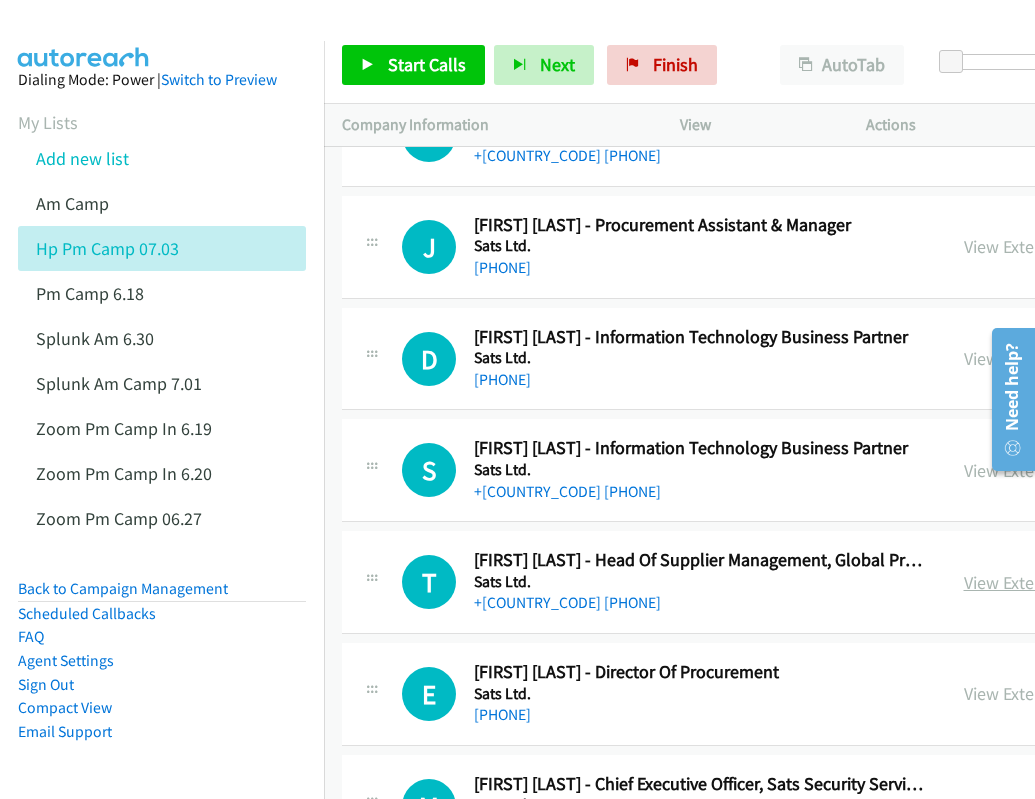click on "View External Url" at bounding box center [1027, 582] 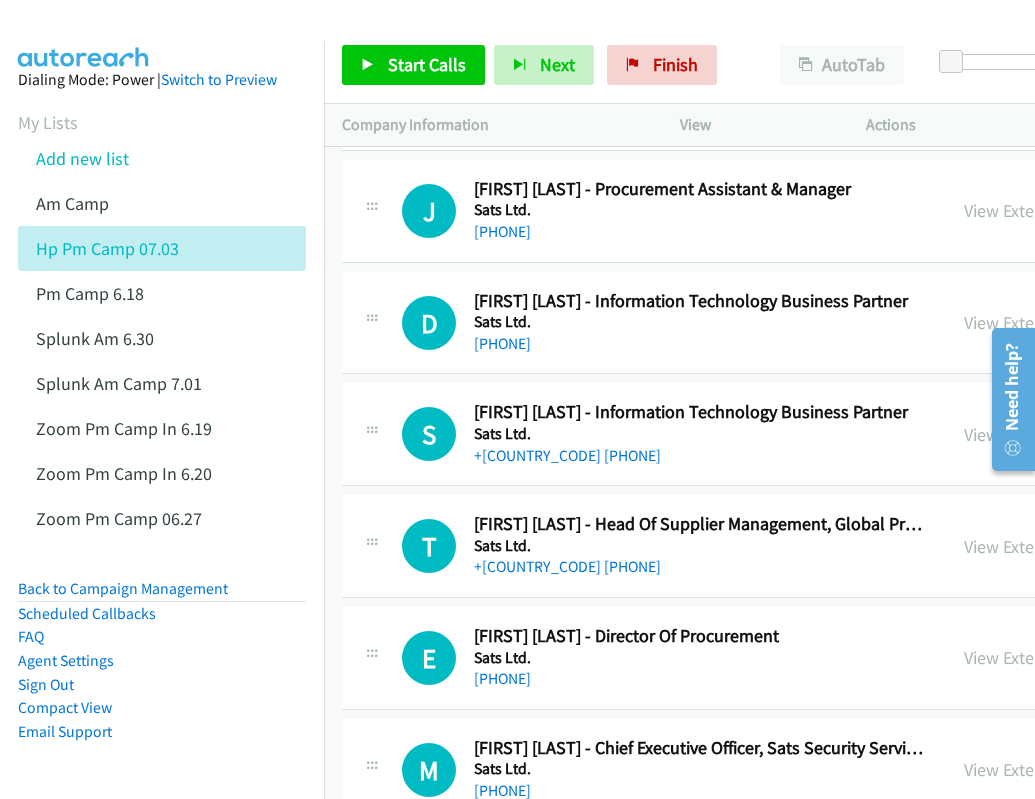 scroll, scrollTop: 9427, scrollLeft: 0, axis: vertical 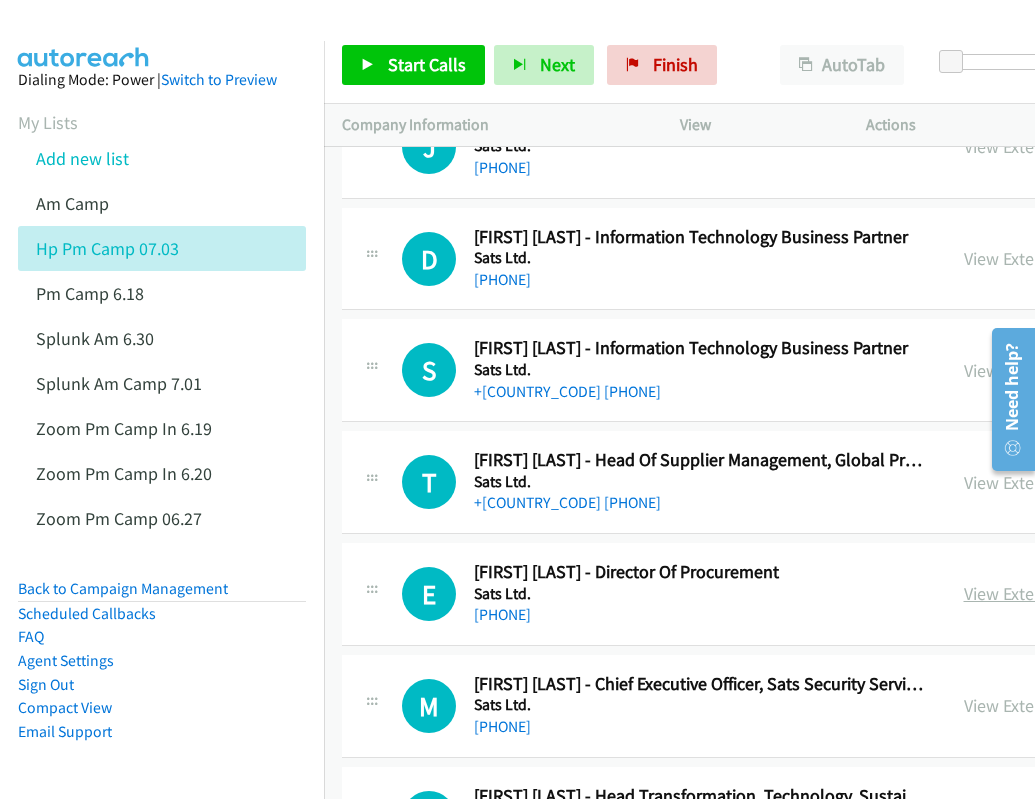 click on "View External Url" at bounding box center (1027, 593) 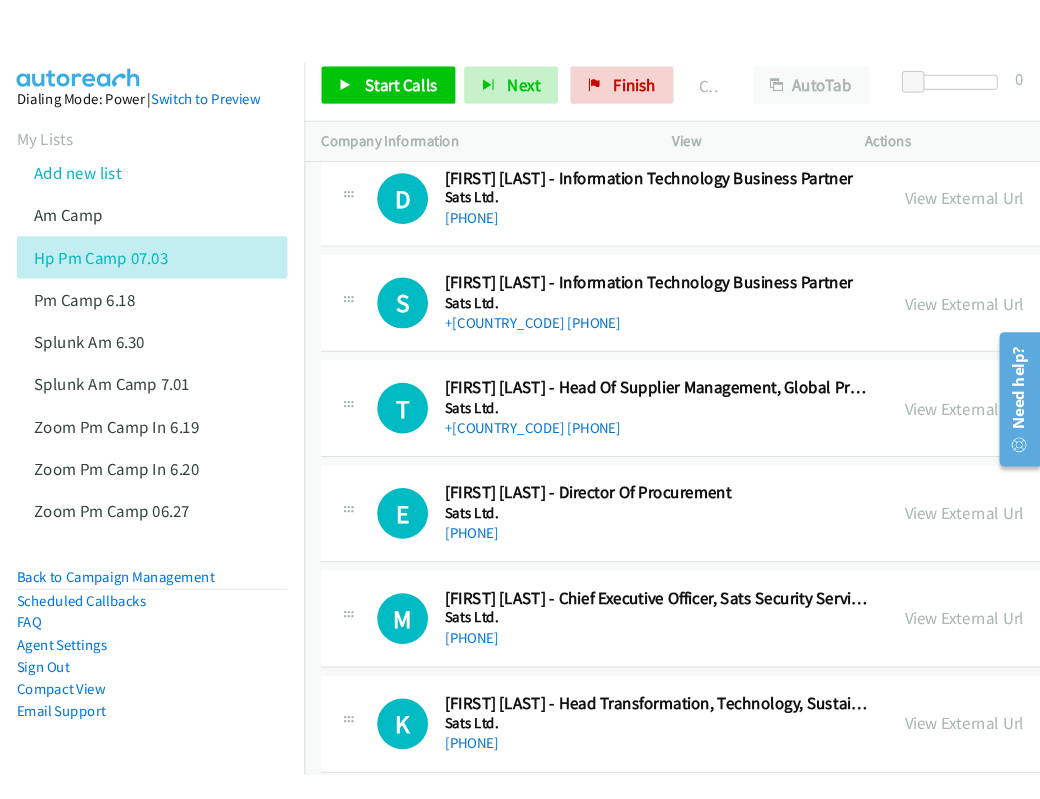 scroll, scrollTop: 9527, scrollLeft: 0, axis: vertical 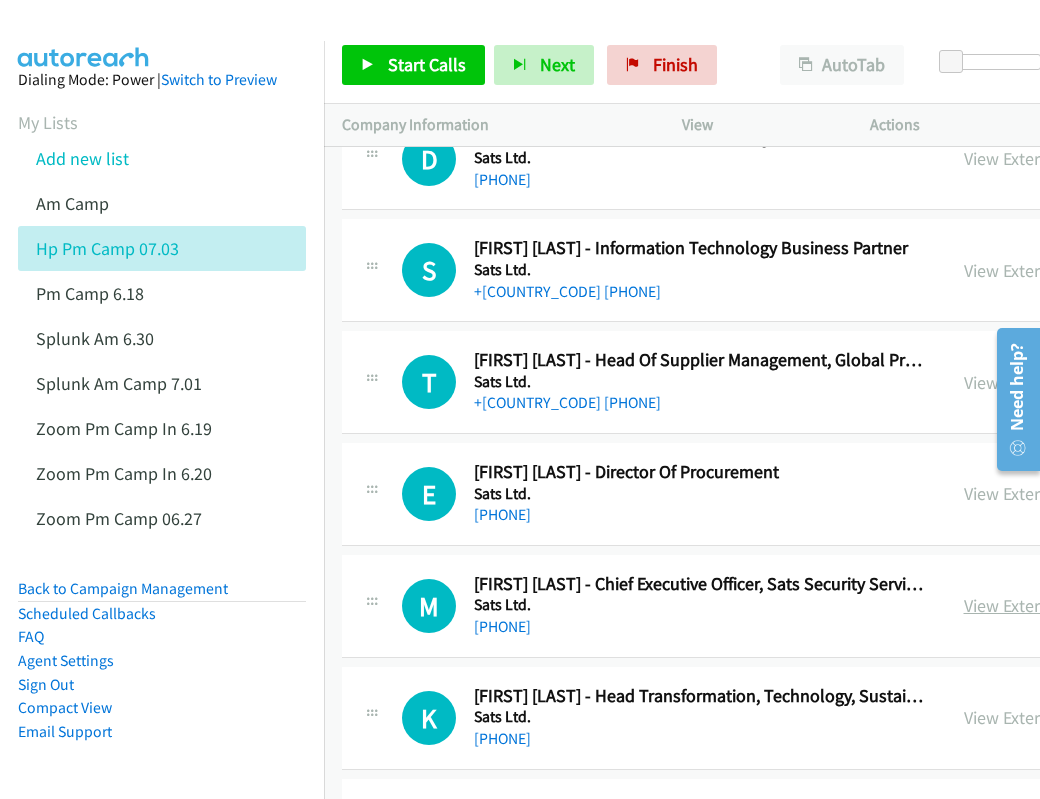 click on "View External Url" at bounding box center (1027, 605) 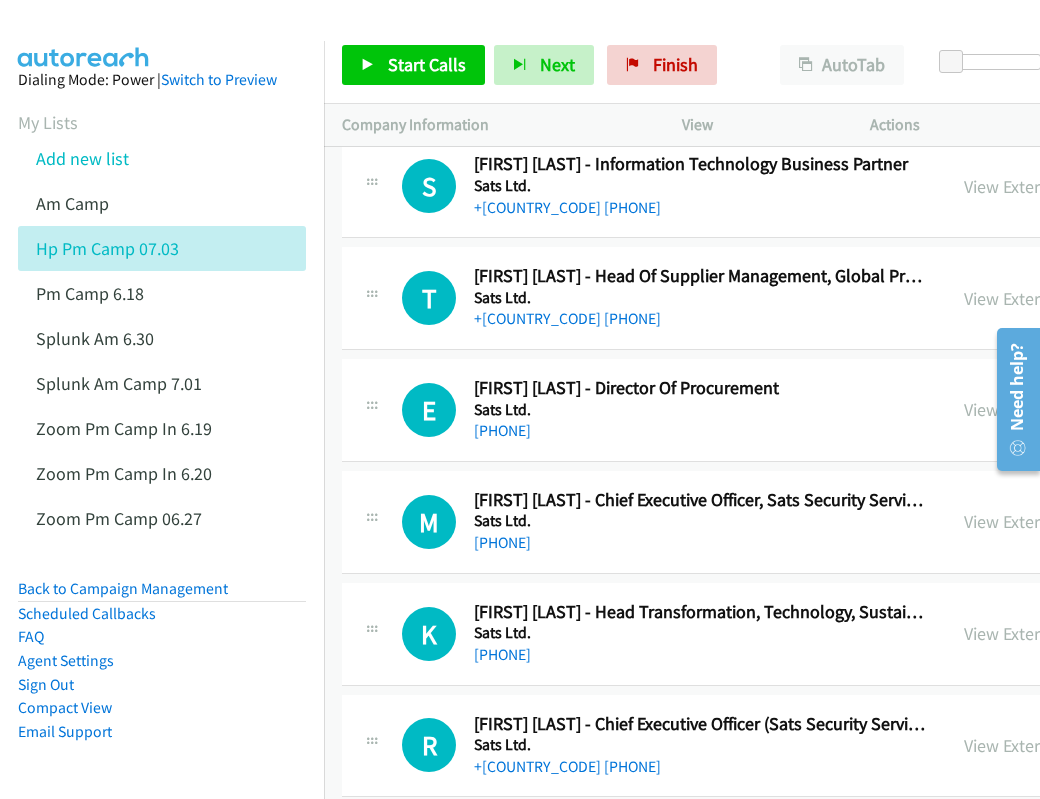 scroll, scrollTop: 9627, scrollLeft: 0, axis: vertical 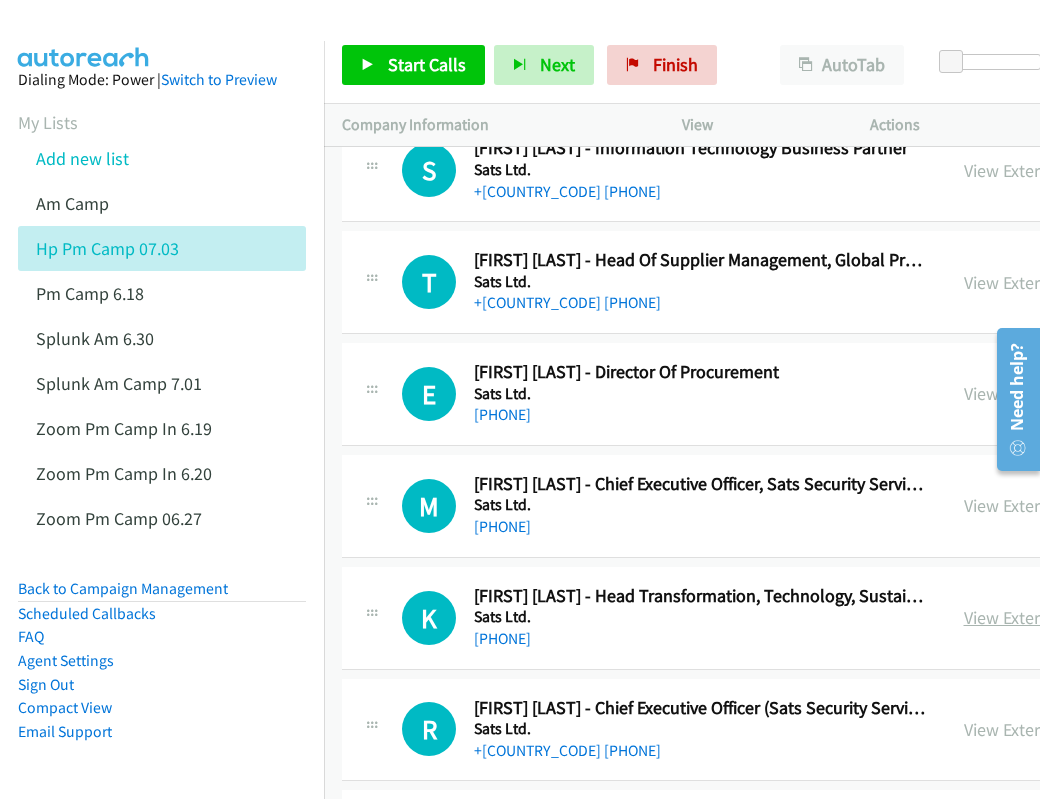 click on "View External Url" at bounding box center [1027, 617] 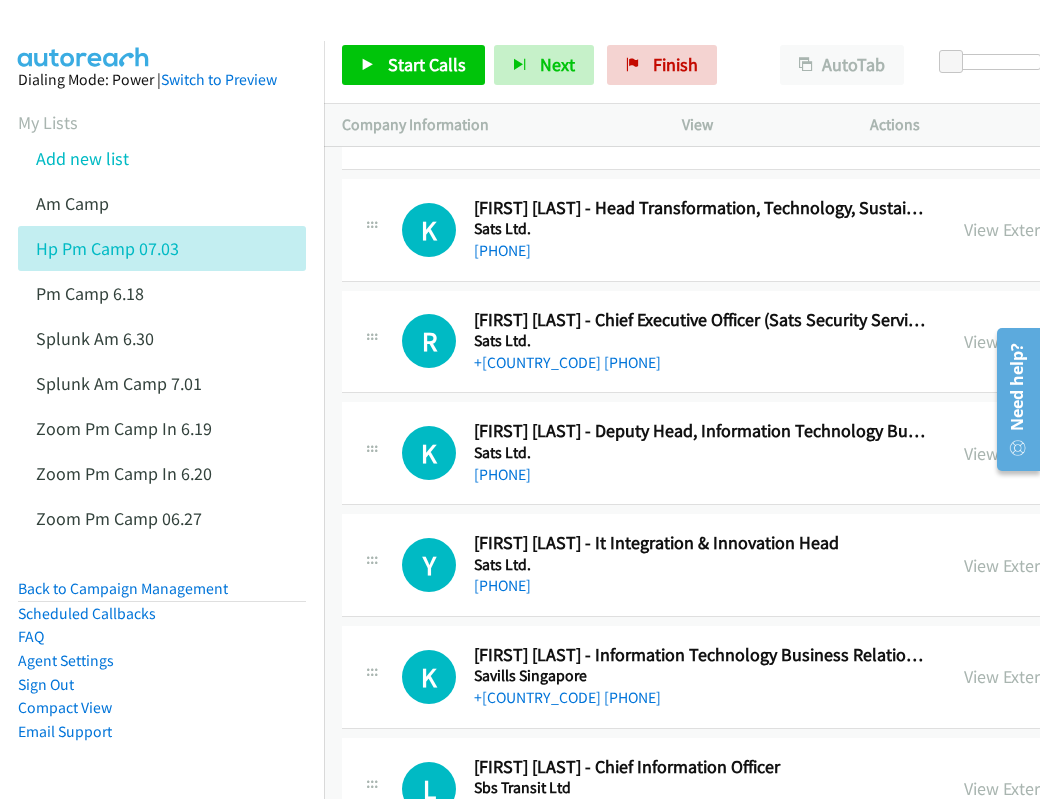 scroll, scrollTop: 10027, scrollLeft: 0, axis: vertical 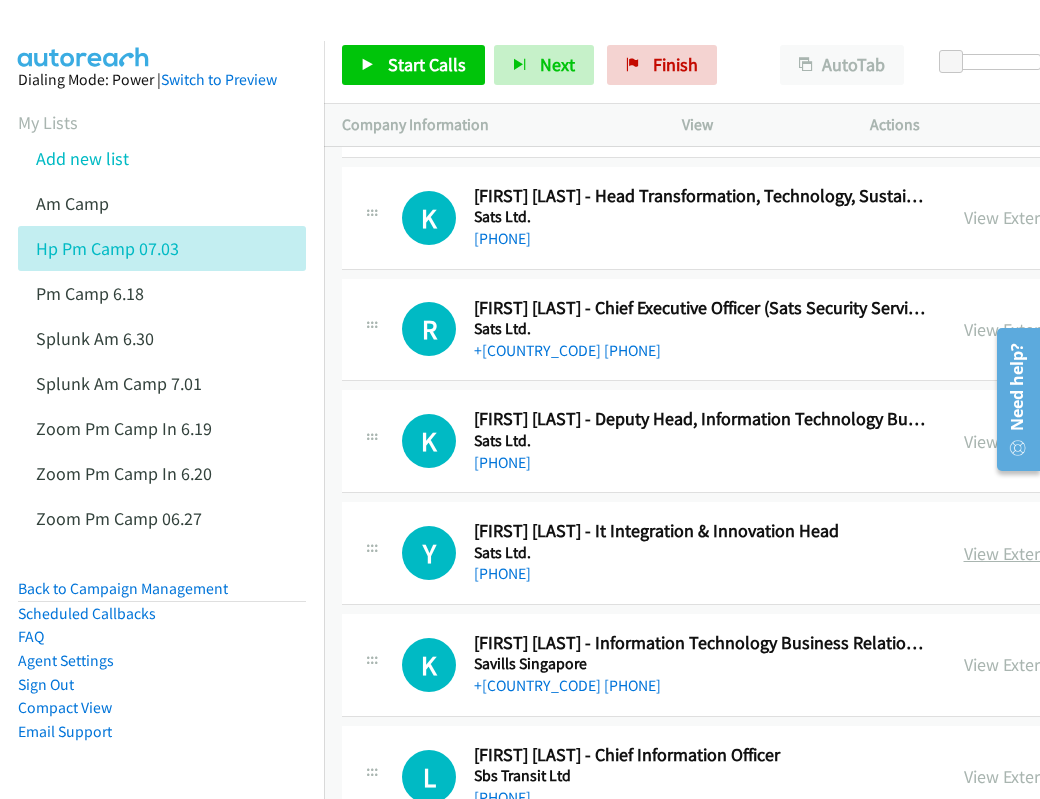 click on "View External Url" at bounding box center (1027, 553) 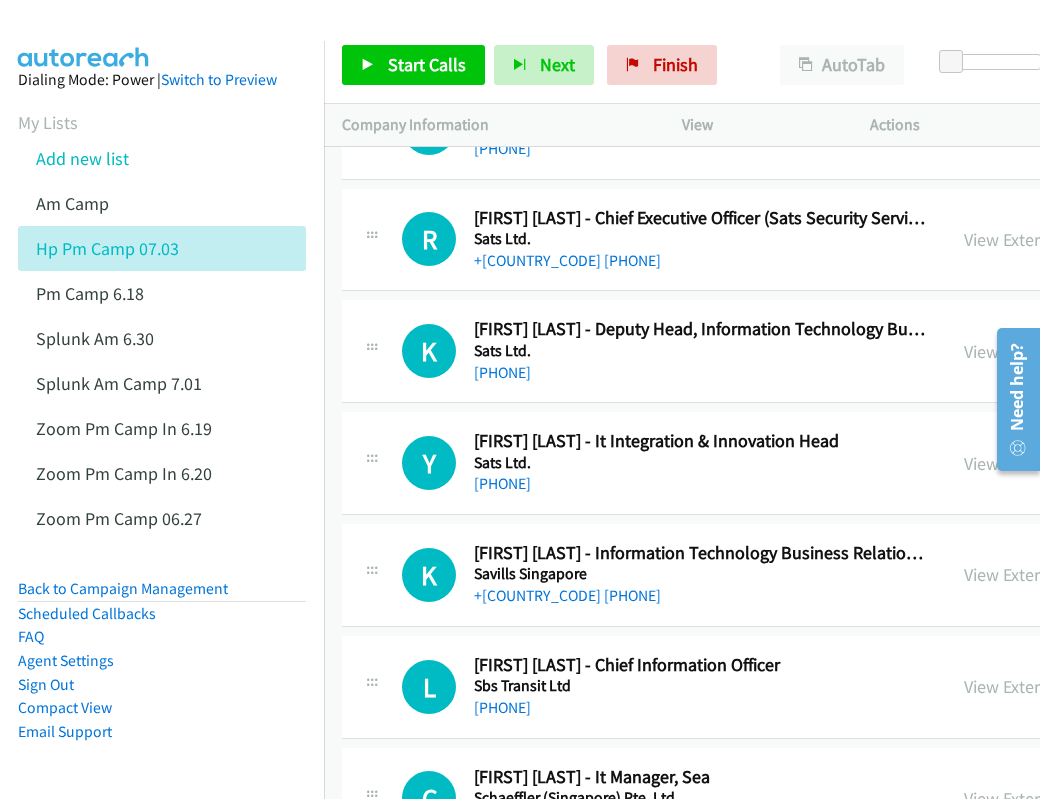 scroll, scrollTop: 10127, scrollLeft: 0, axis: vertical 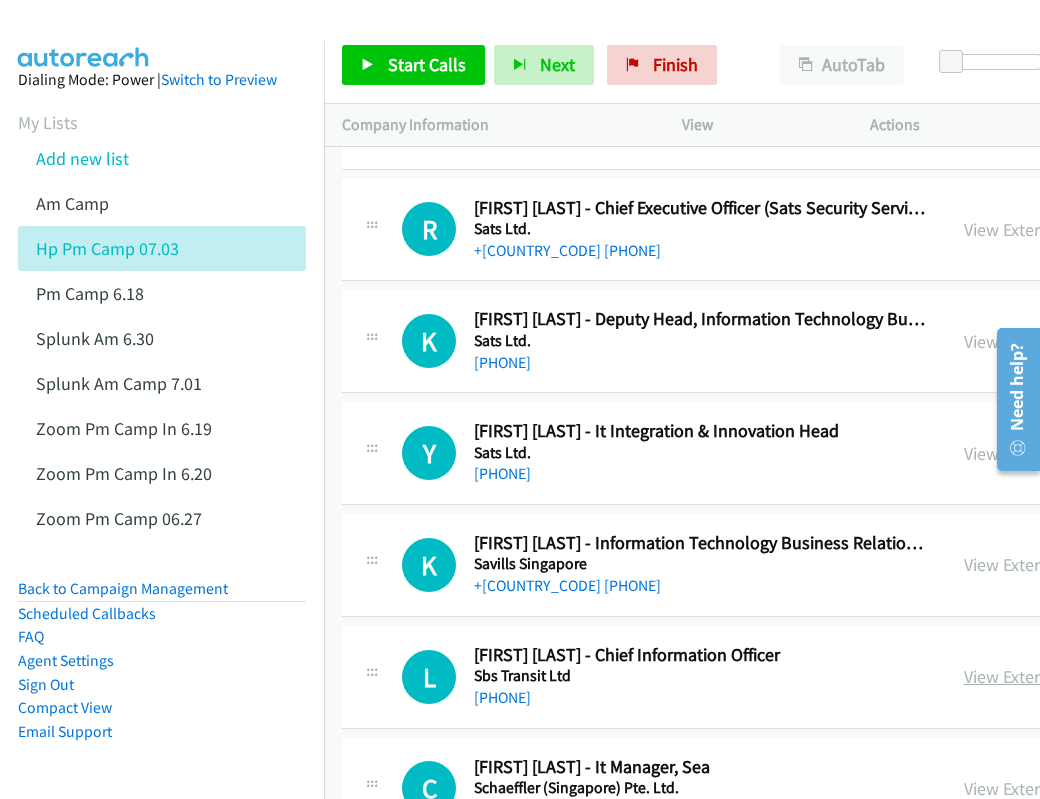 click on "View External Url" at bounding box center [1027, 676] 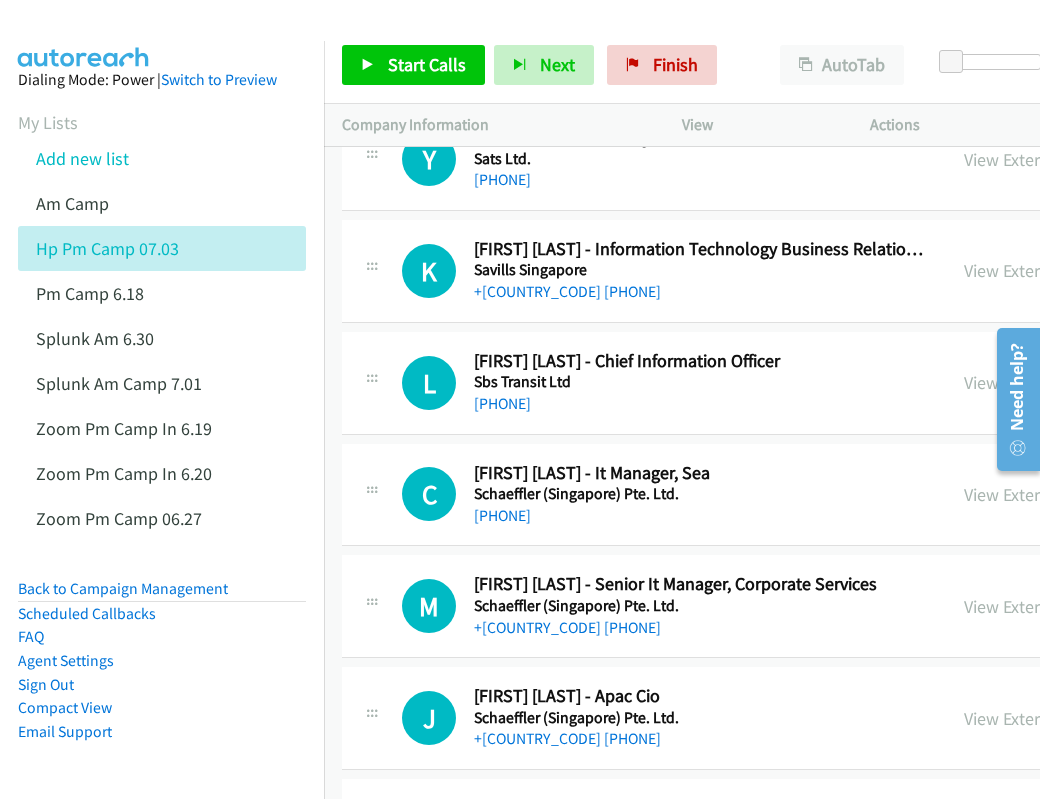scroll, scrollTop: 10427, scrollLeft: 0, axis: vertical 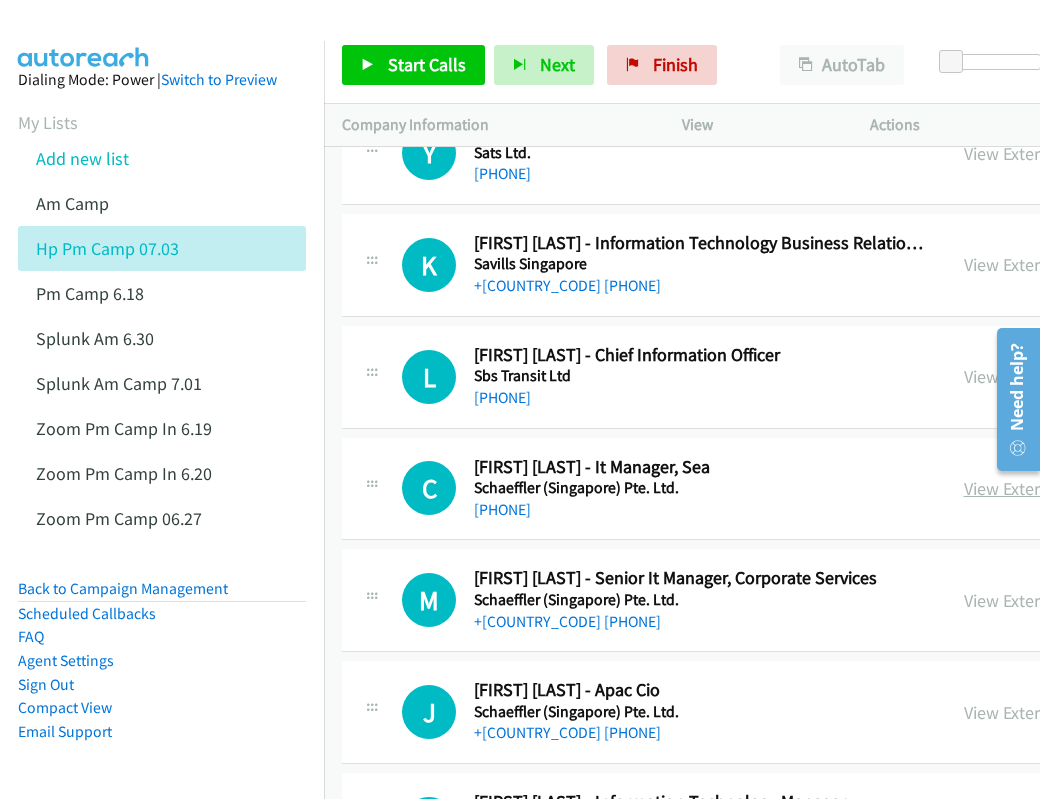 click on "View External Url" at bounding box center [1027, 488] 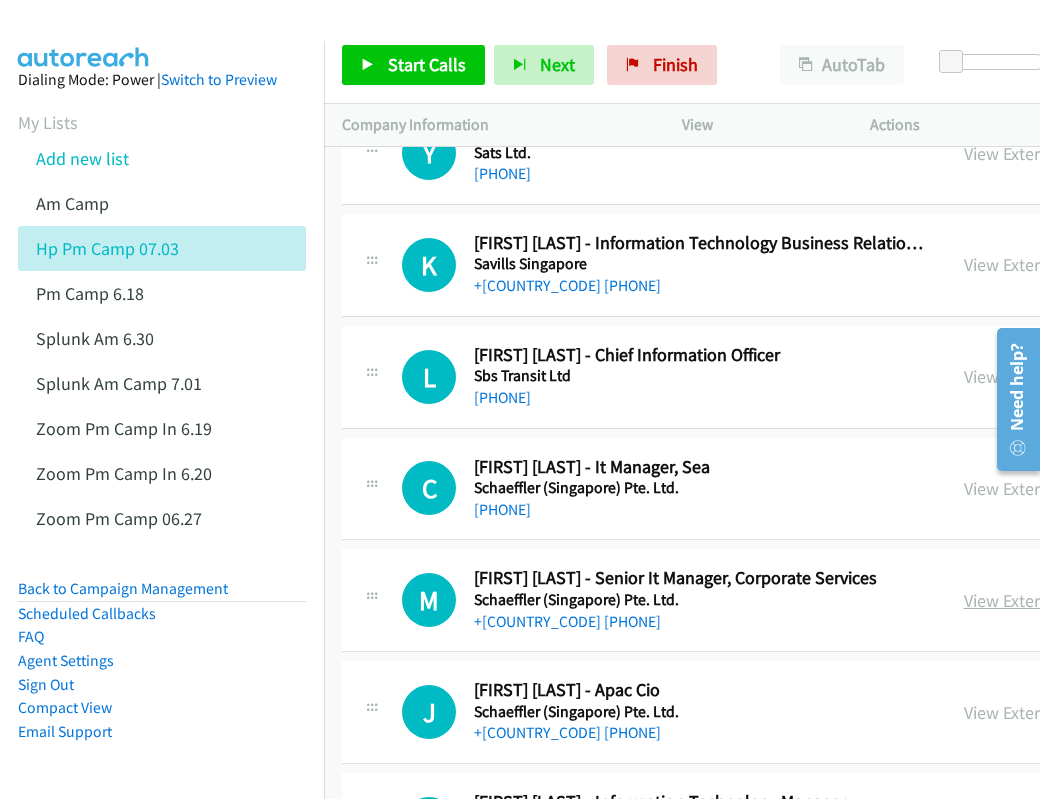 click on "View External Url" at bounding box center (1027, 600) 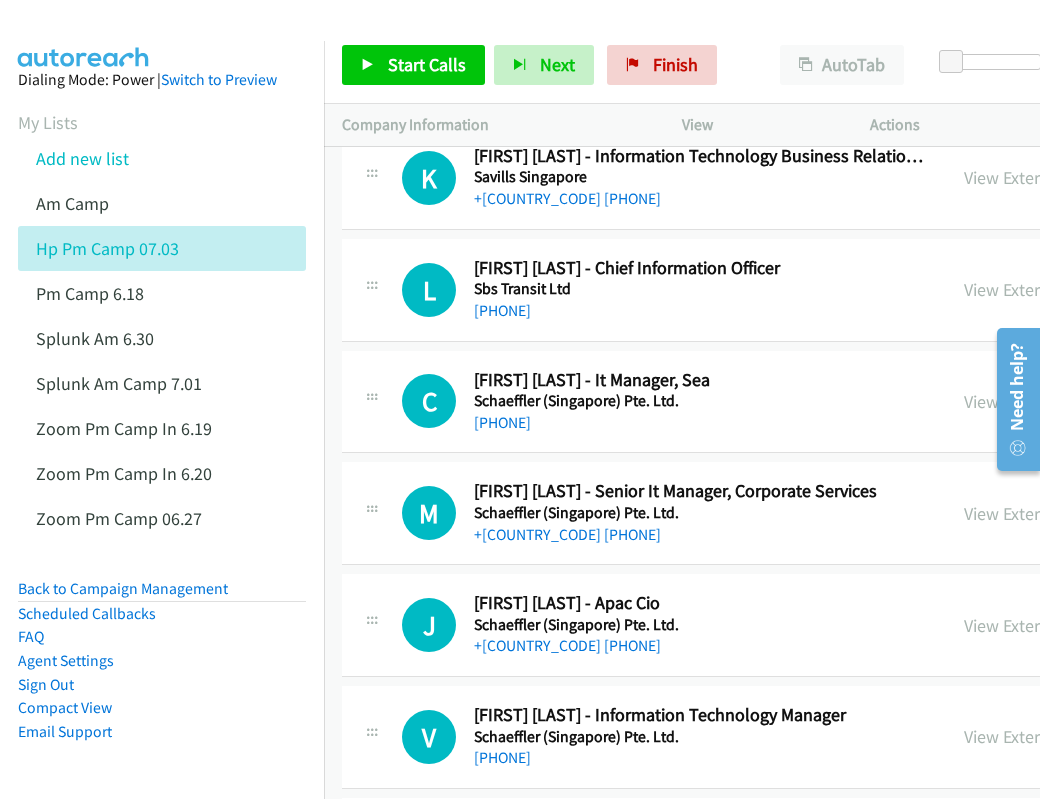 scroll, scrollTop: 10527, scrollLeft: 0, axis: vertical 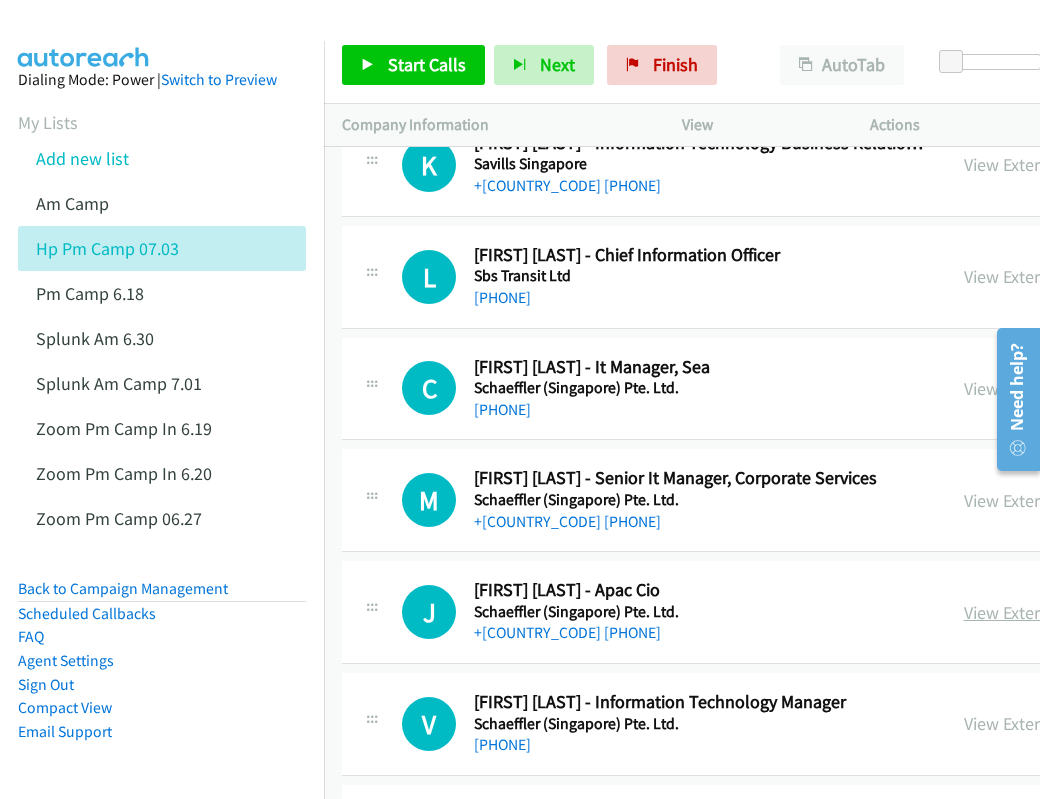 click on "View External Url" at bounding box center [1027, 612] 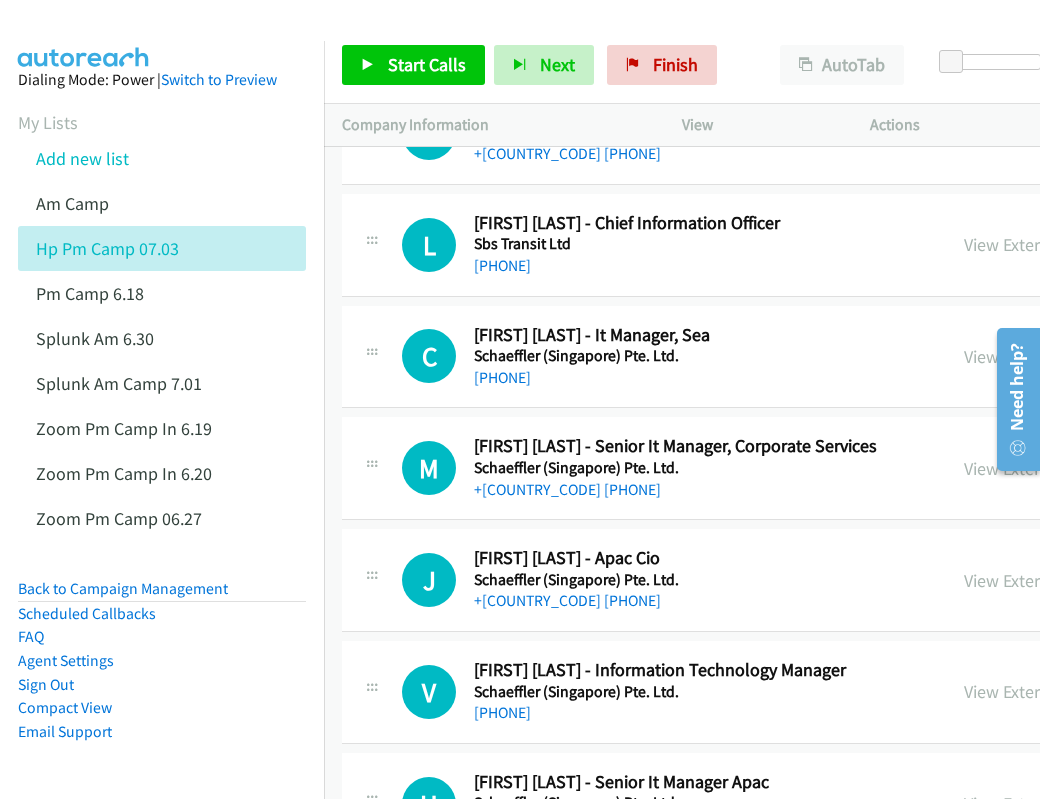 scroll, scrollTop: 10627, scrollLeft: 0, axis: vertical 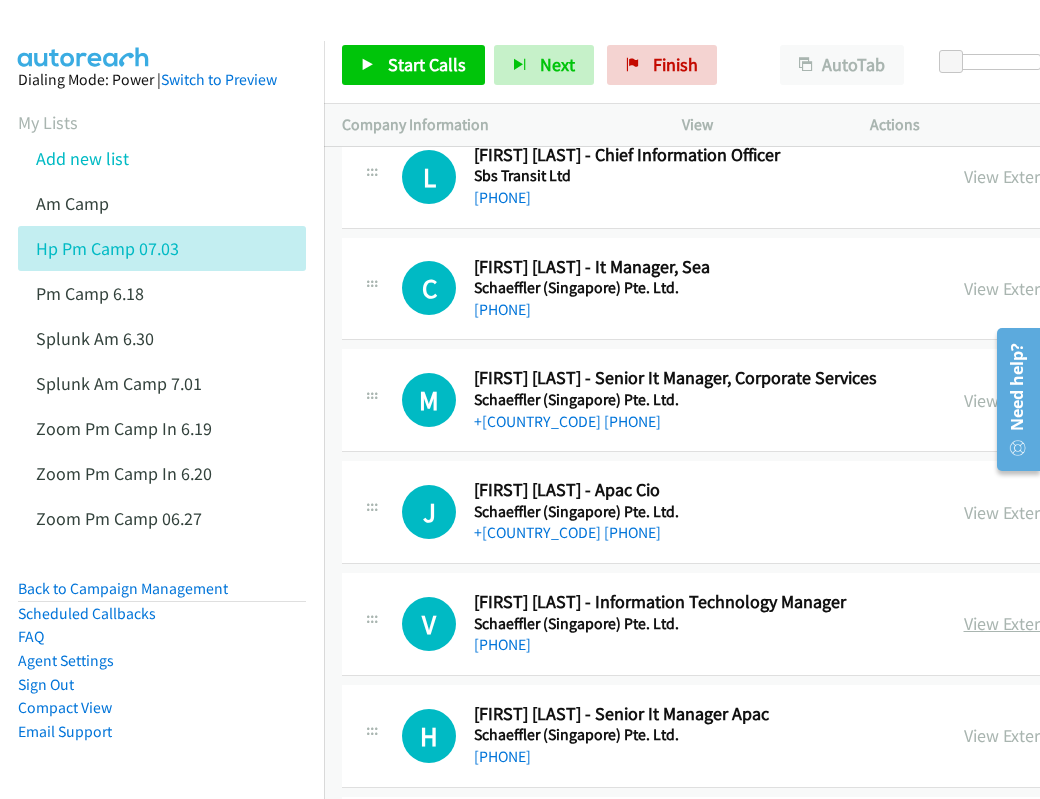 click on "View External Url" at bounding box center [1027, 623] 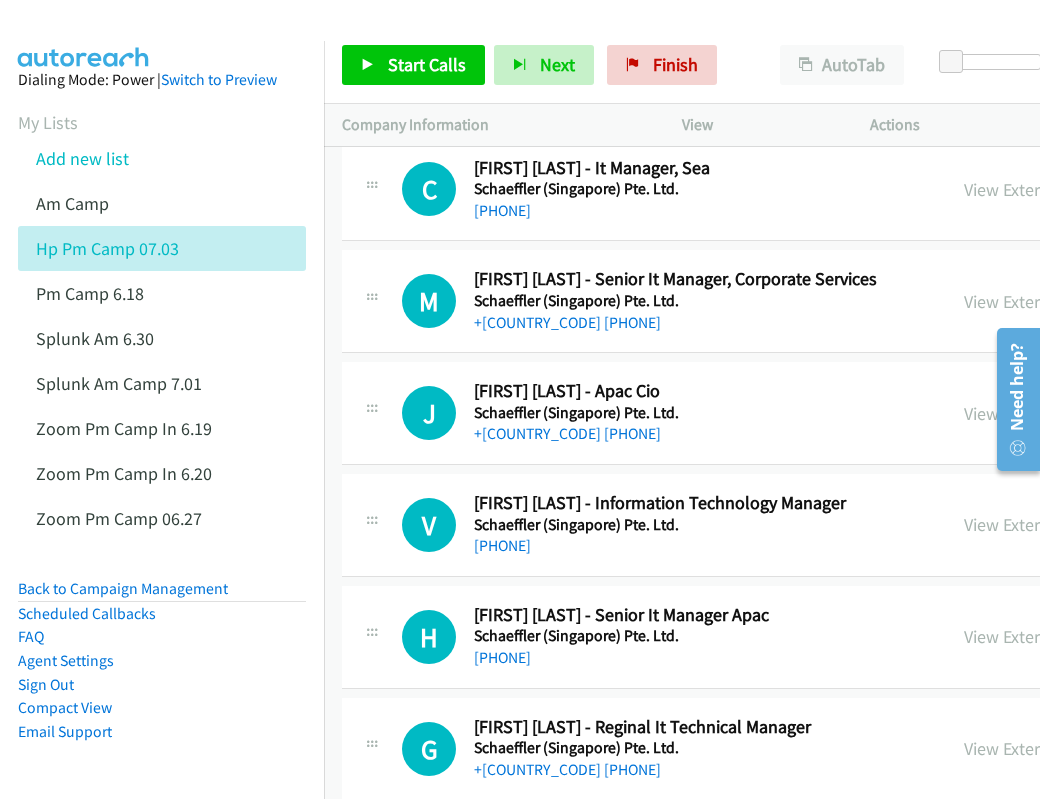 scroll, scrollTop: 10727, scrollLeft: 0, axis: vertical 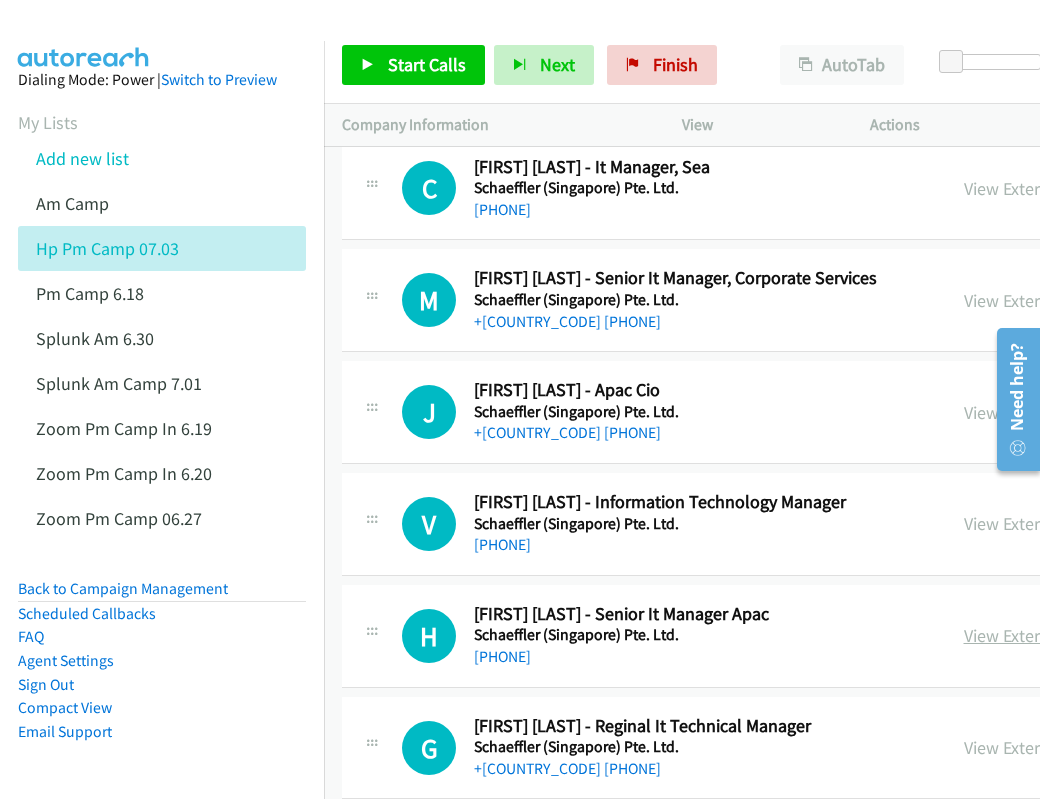 click on "View External Url" at bounding box center (1027, 635) 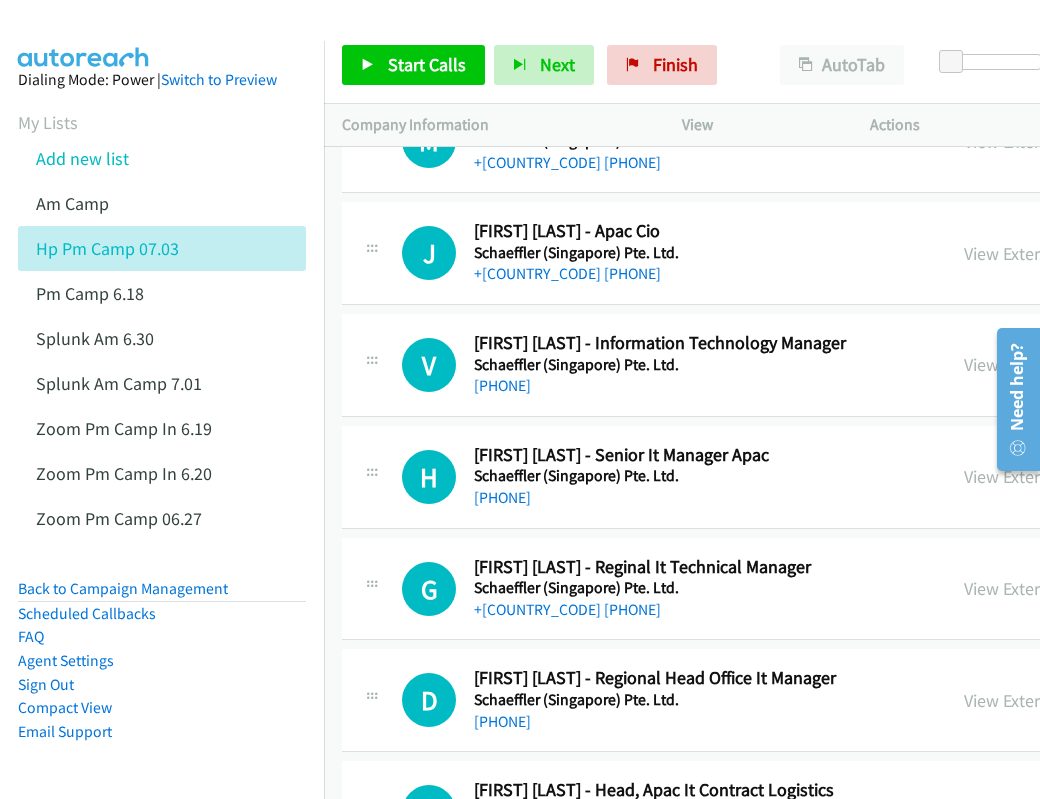 scroll, scrollTop: 11027, scrollLeft: 0, axis: vertical 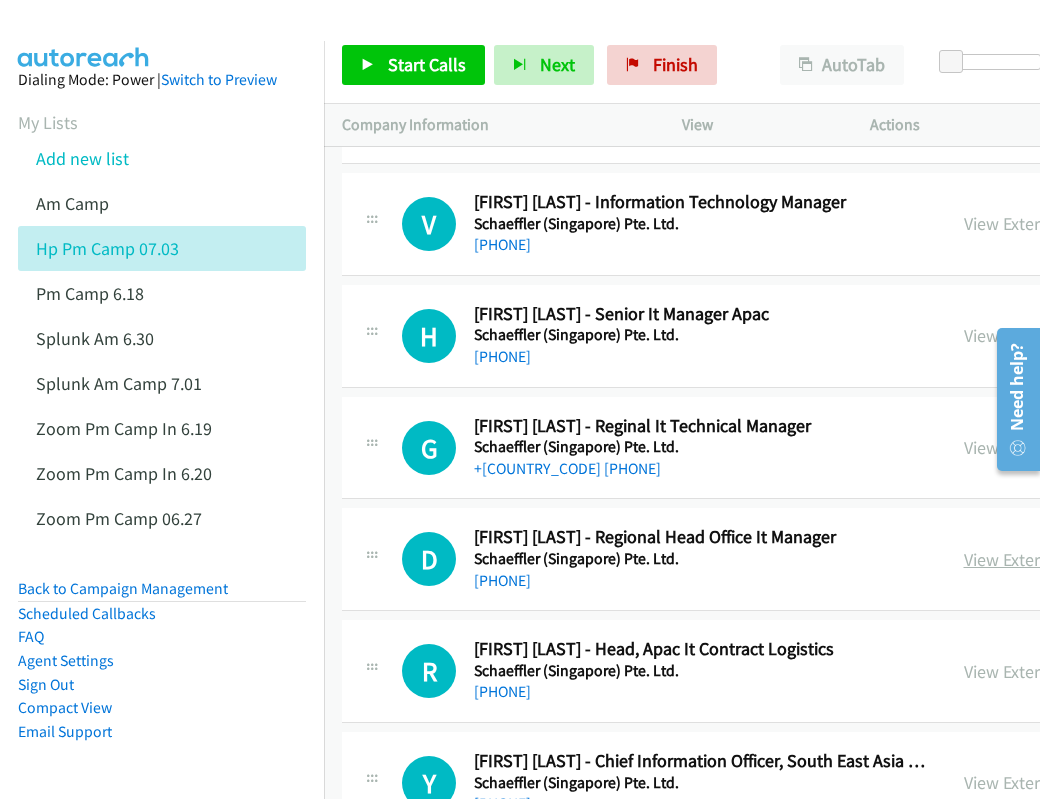 click on "View External Url" at bounding box center (1027, 559) 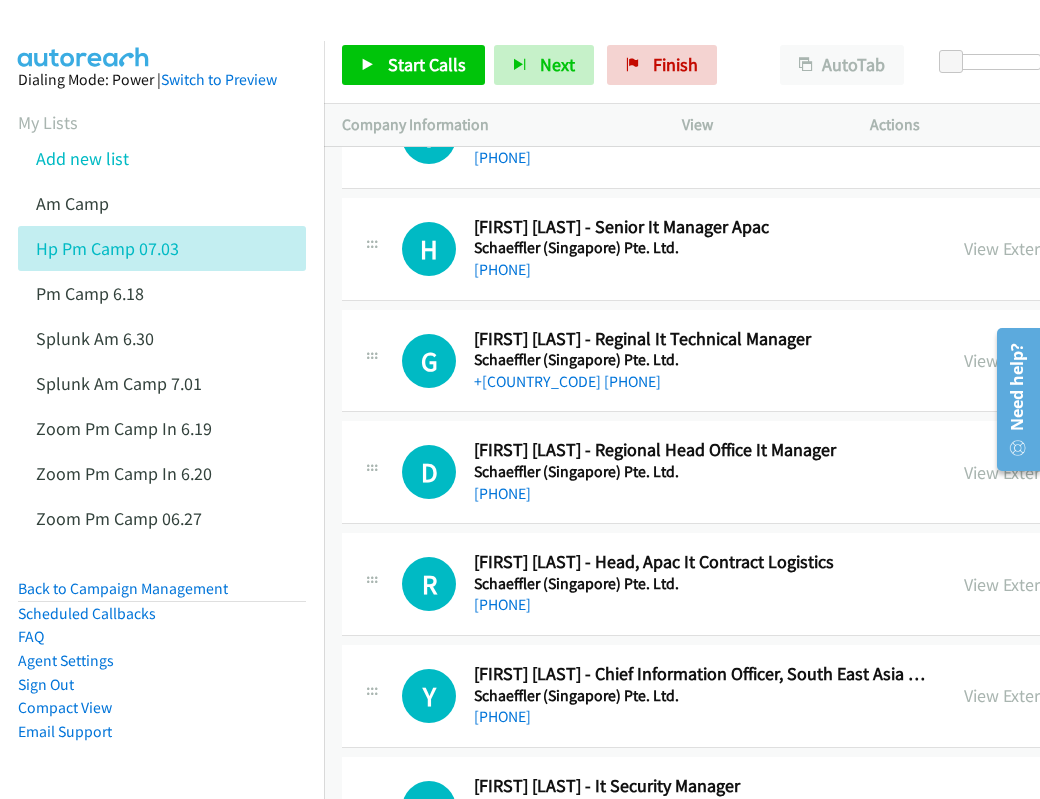 scroll, scrollTop: 11127, scrollLeft: 0, axis: vertical 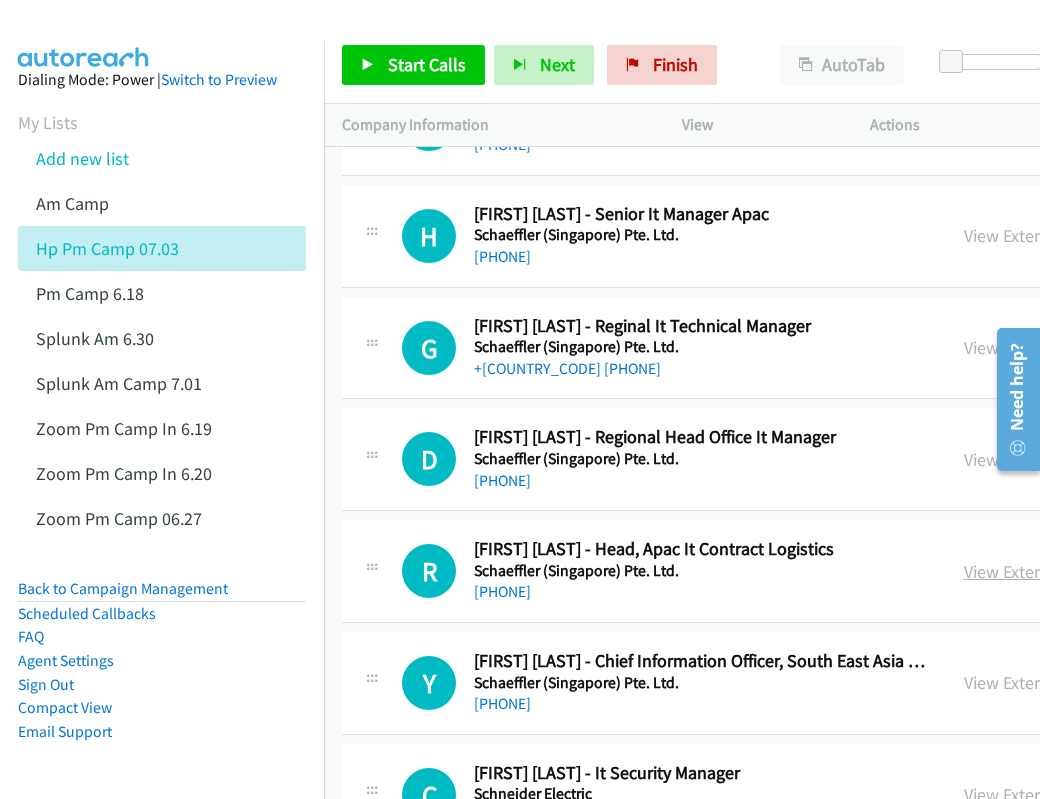 click on "View External Url" at bounding box center (1027, 571) 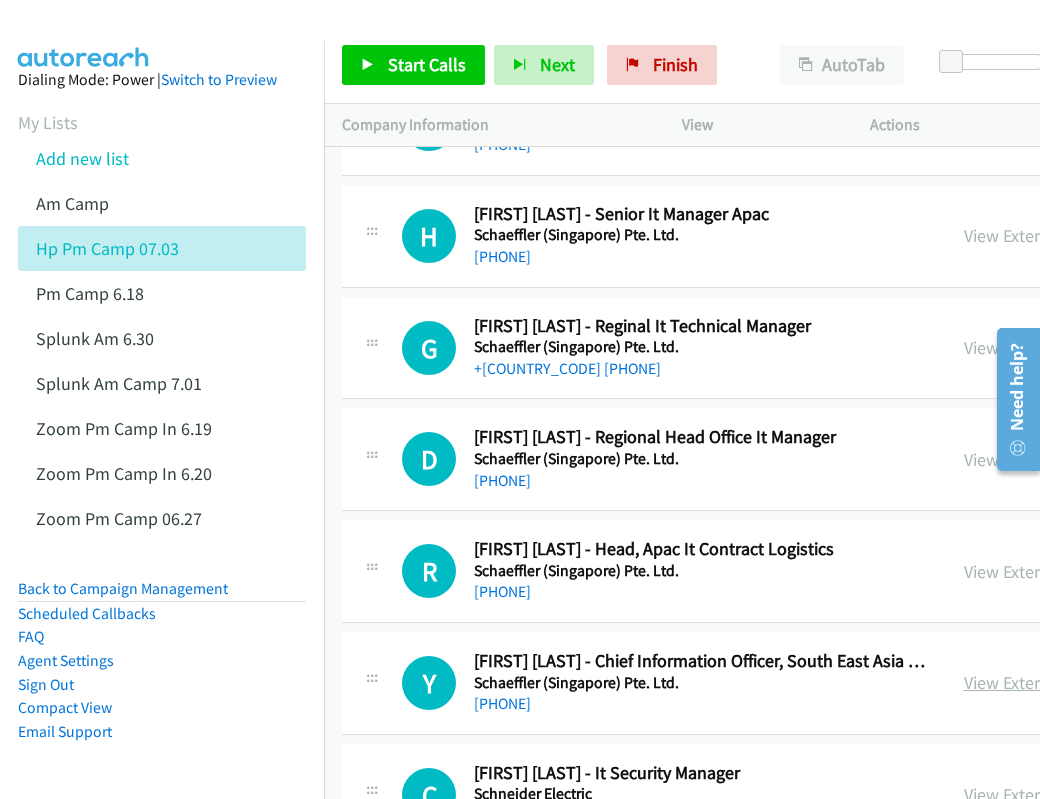 click on "View External Url" at bounding box center (1027, 682) 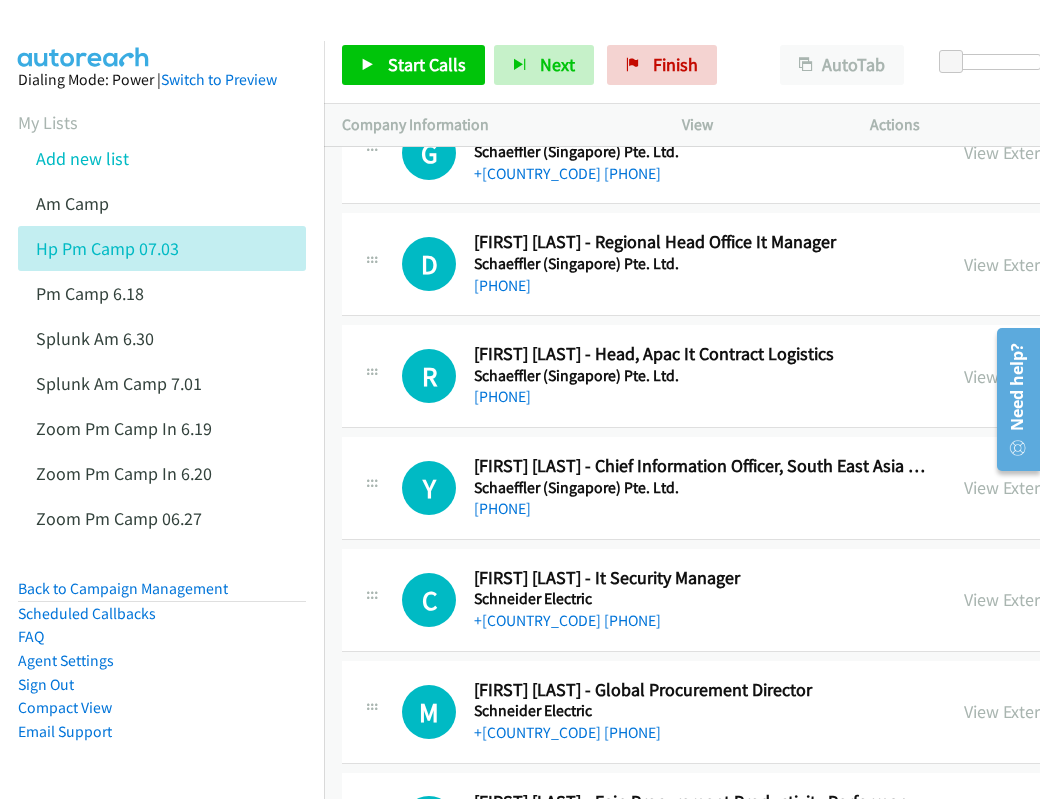 scroll, scrollTop: 11327, scrollLeft: 0, axis: vertical 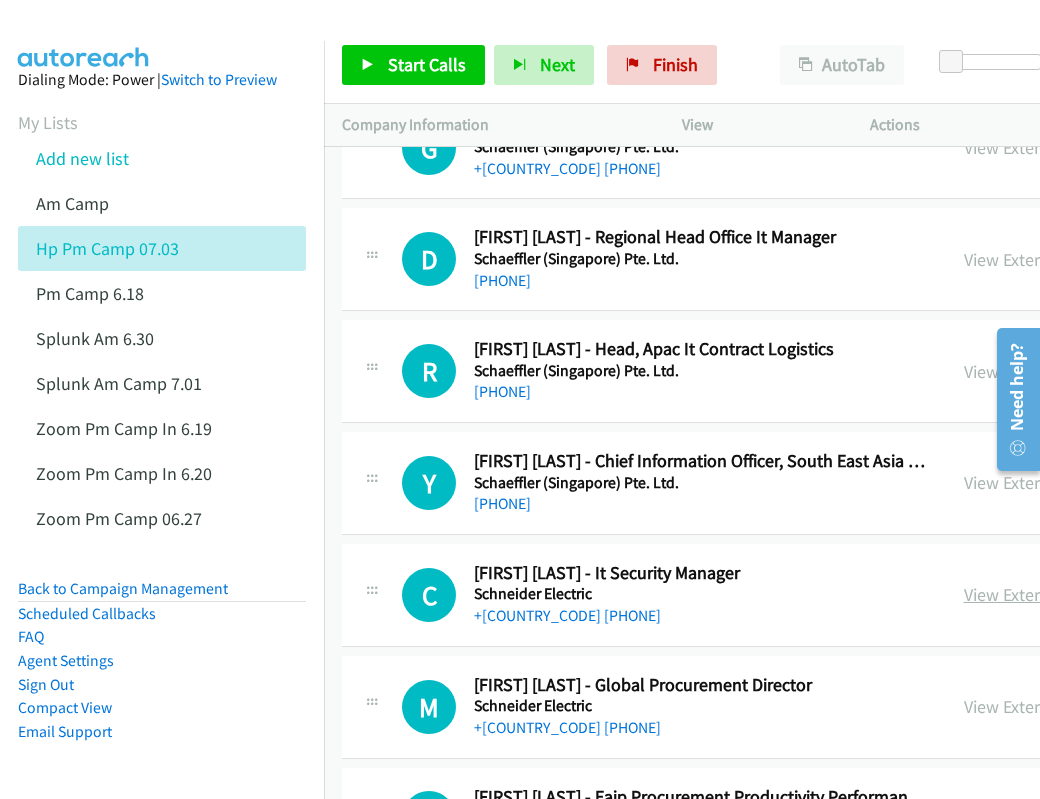 click on "View External Url" at bounding box center [1027, 594] 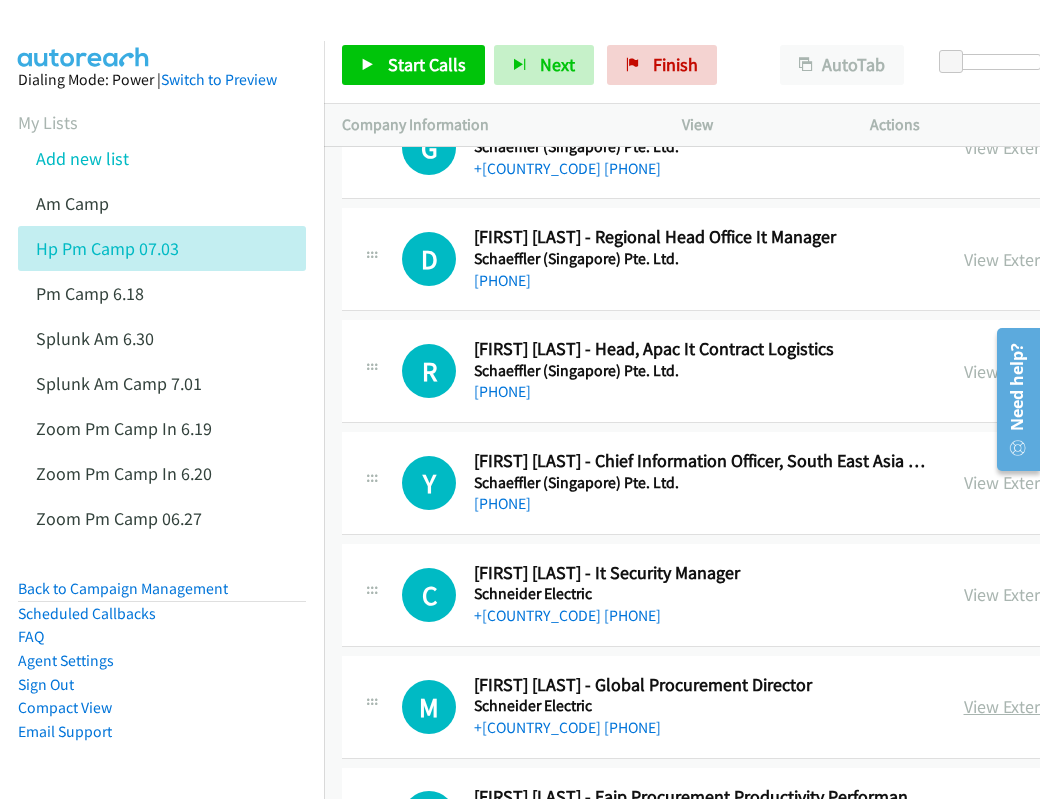 click on "View External Url" at bounding box center [1027, 706] 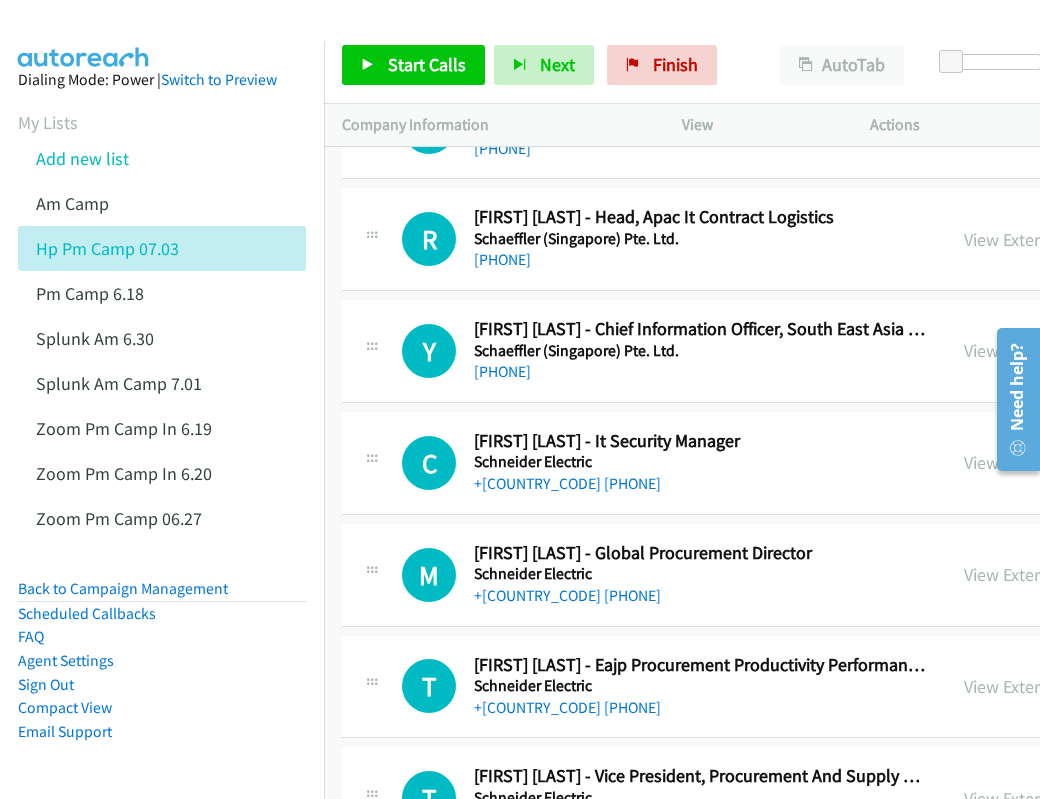 scroll, scrollTop: 11527, scrollLeft: 0, axis: vertical 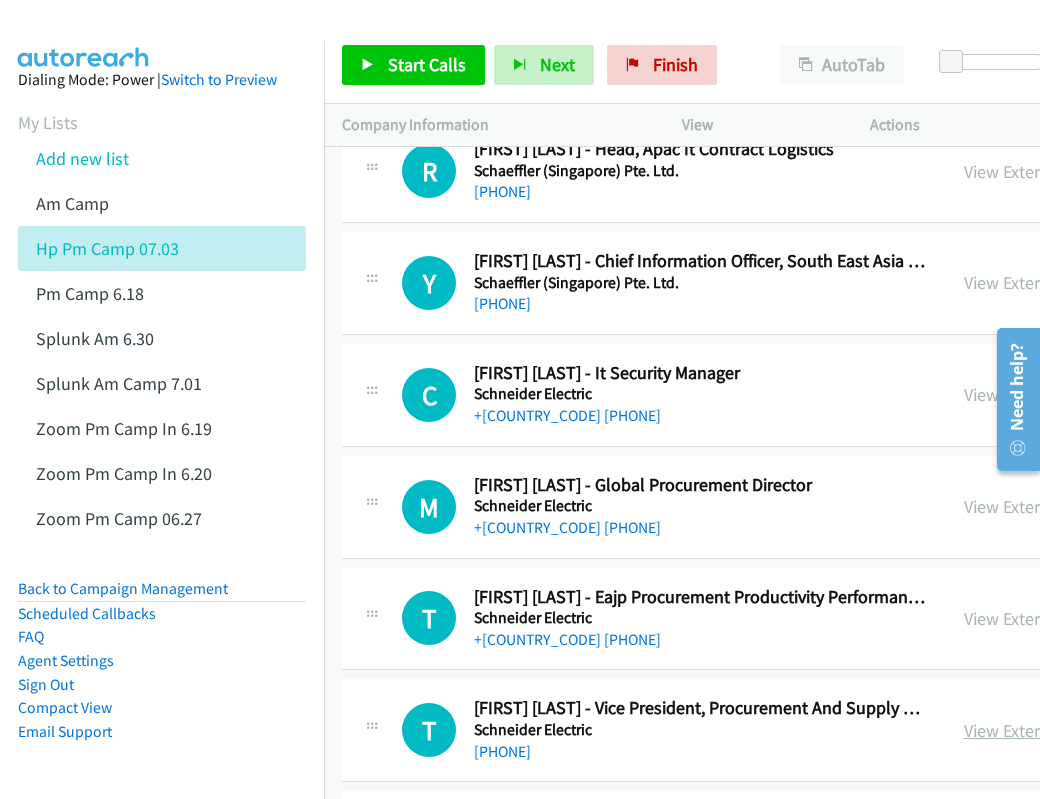 click on "View External Url" at bounding box center (1027, 730) 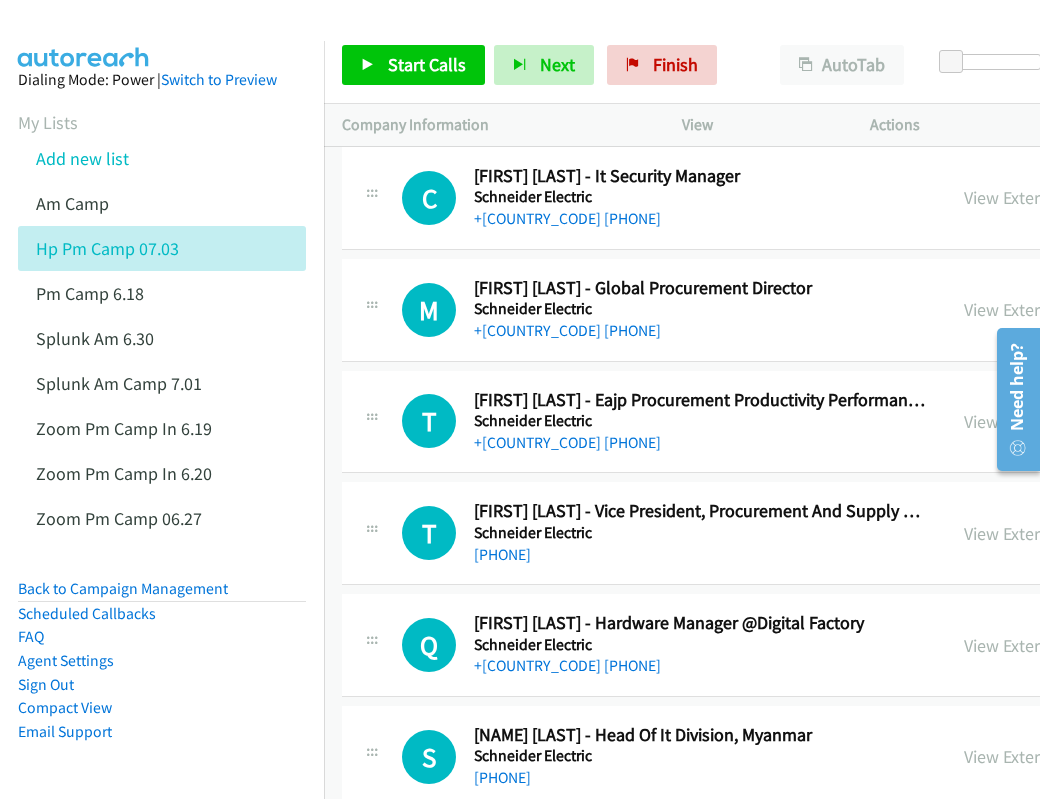 scroll, scrollTop: 11727, scrollLeft: 0, axis: vertical 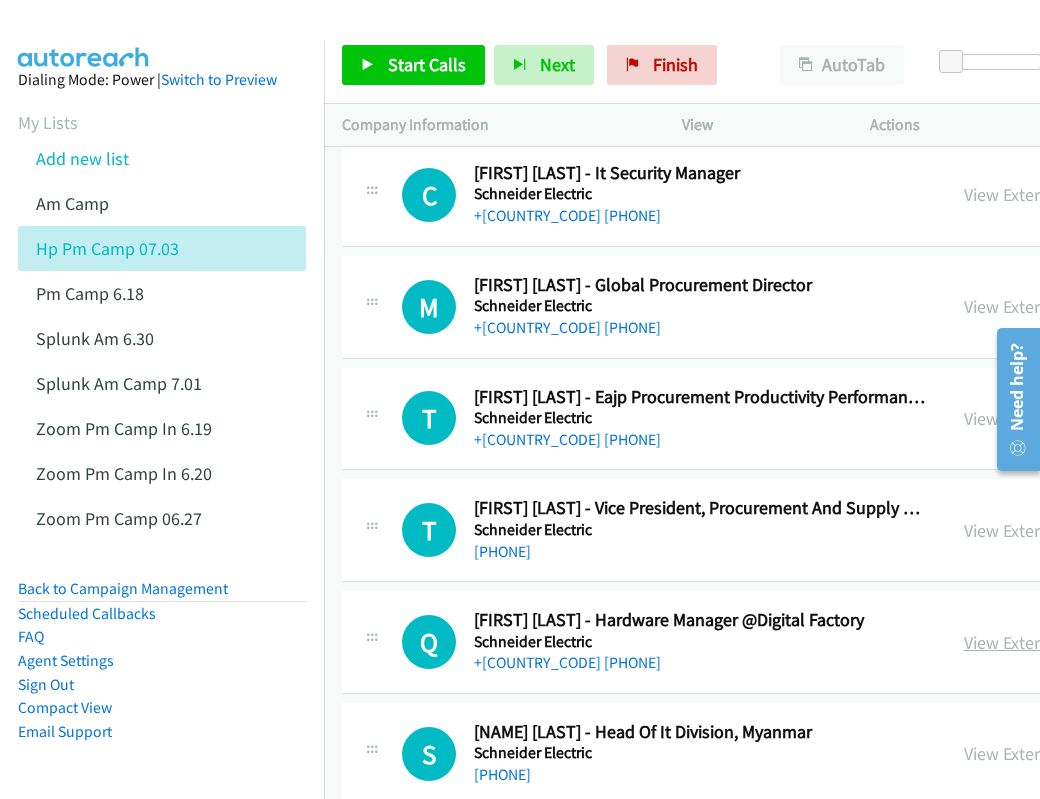 click on "View External Url" at bounding box center [1027, 642] 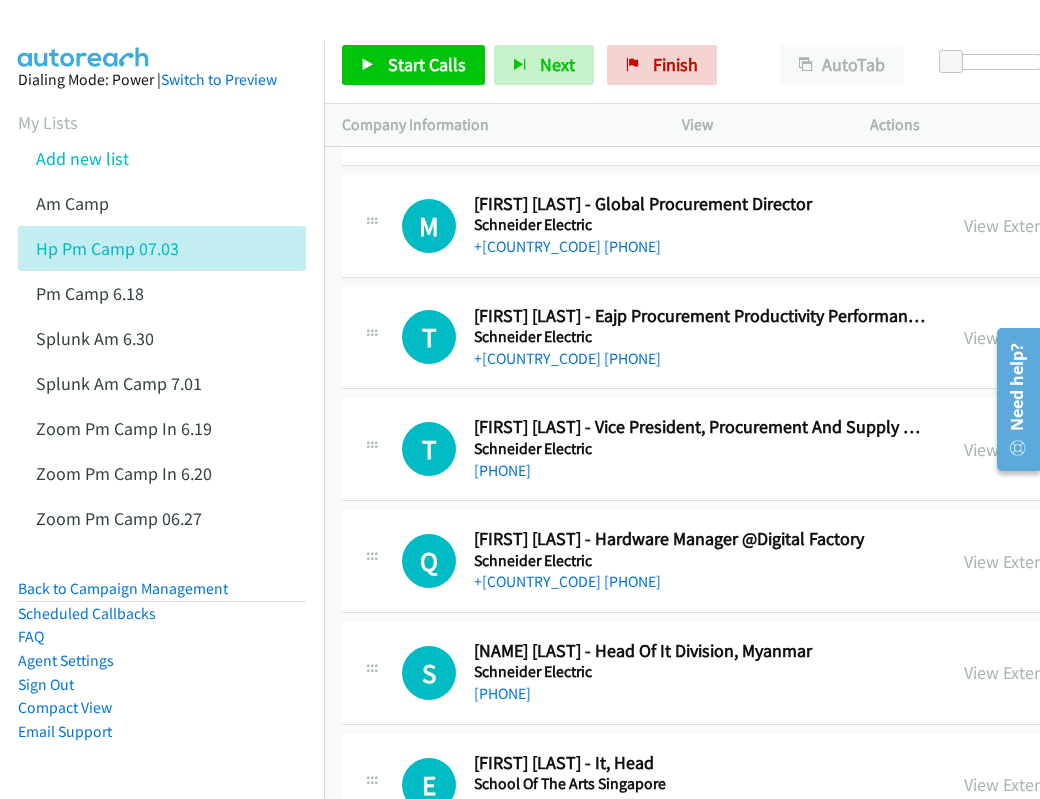 scroll, scrollTop: 11827, scrollLeft: 0, axis: vertical 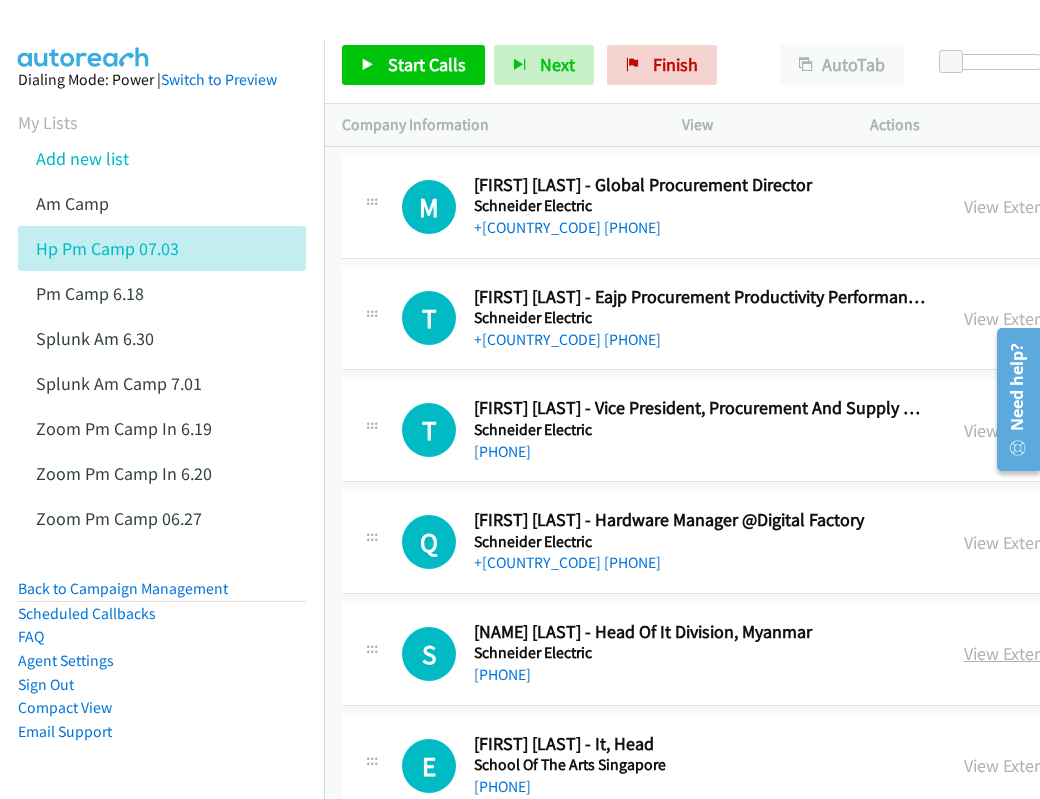 click on "View External Url" at bounding box center (1027, 653) 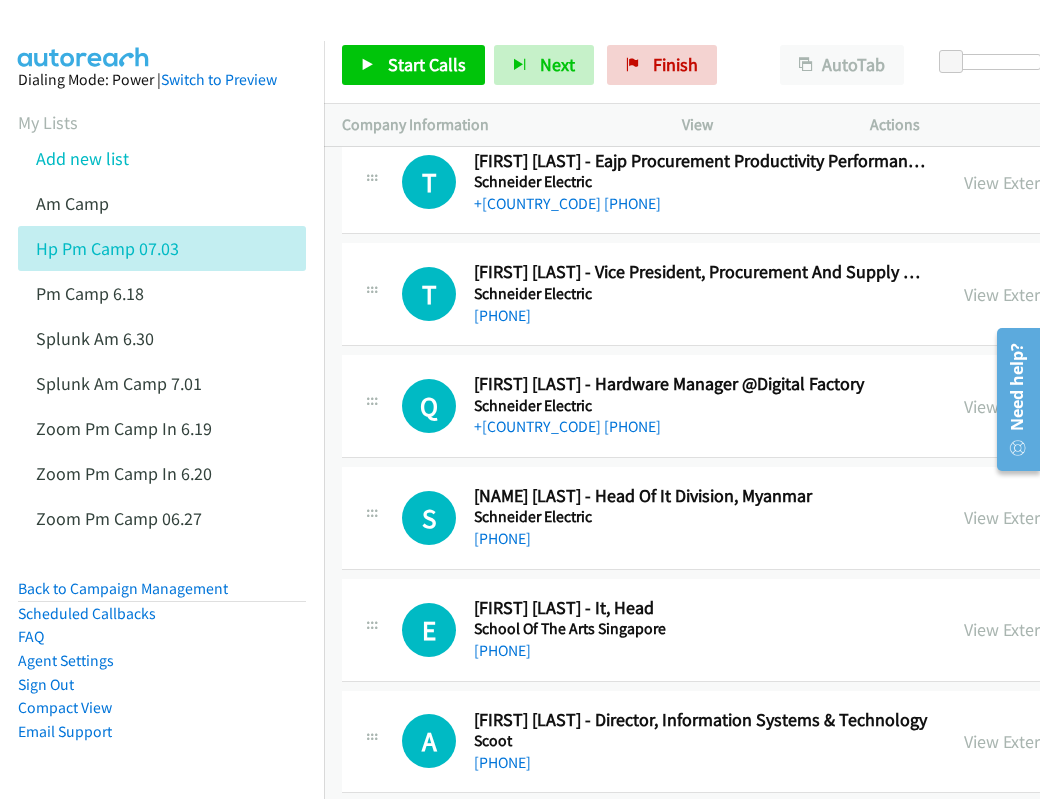 scroll, scrollTop: 12027, scrollLeft: 0, axis: vertical 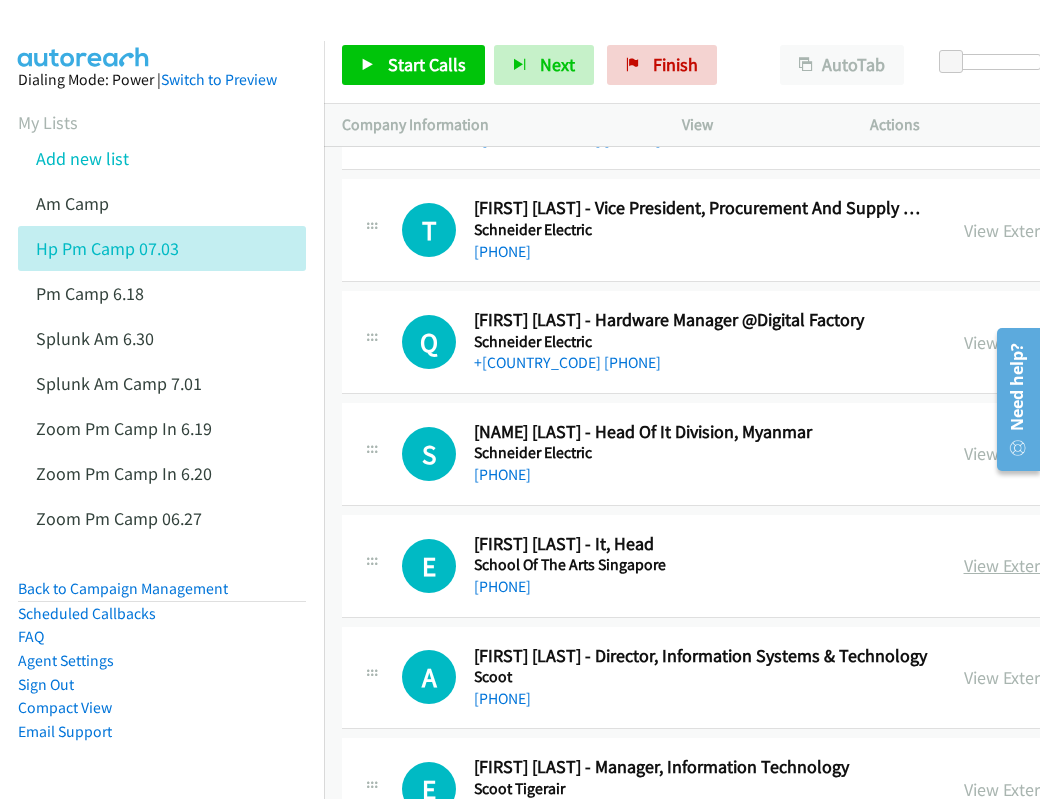 click on "View External Url" at bounding box center [1027, 565] 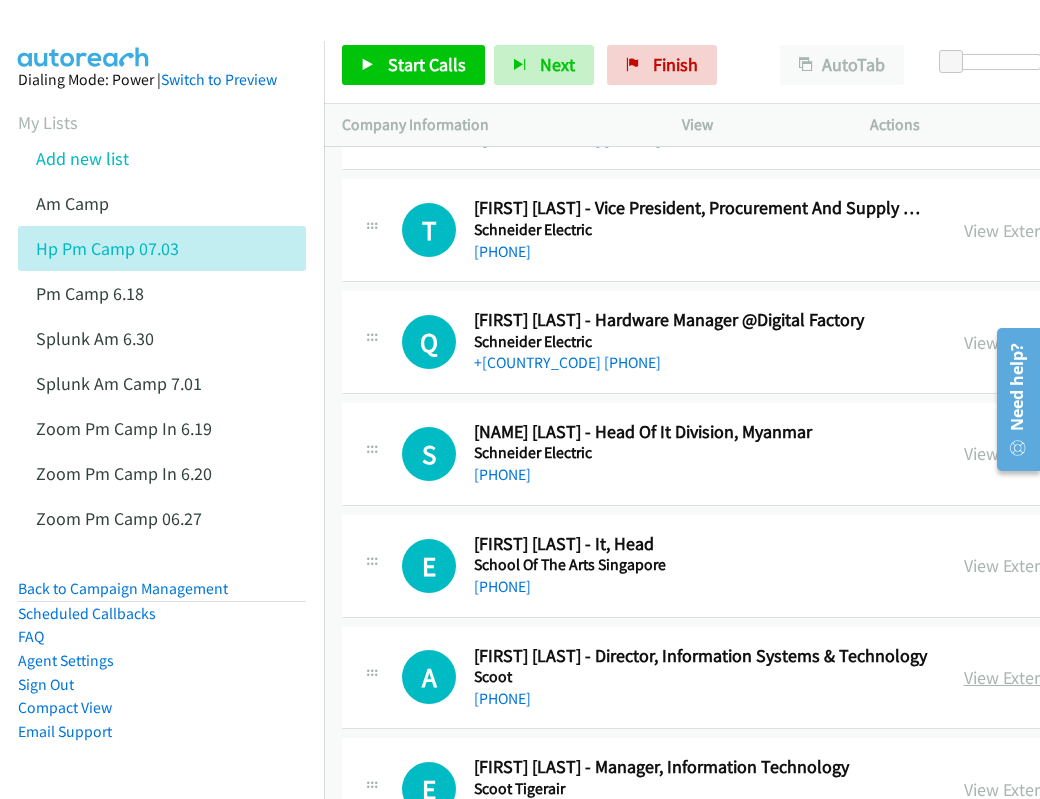 click on "View External Url" at bounding box center [1027, 677] 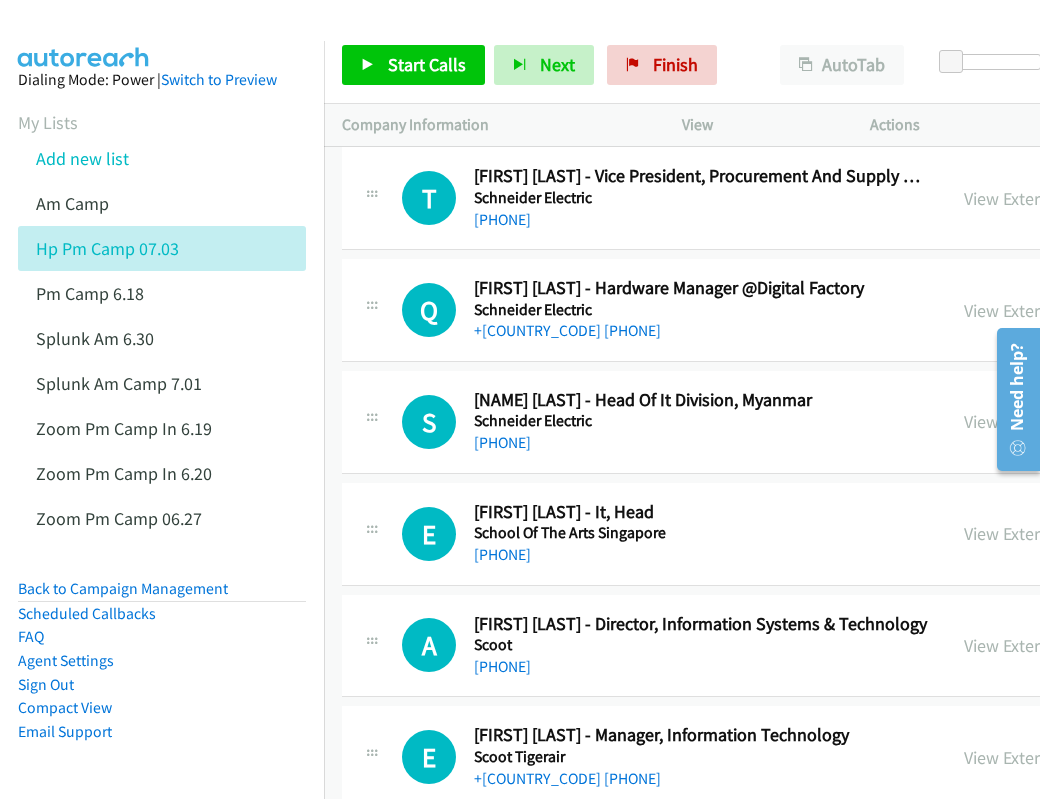 scroll, scrollTop: 12127, scrollLeft: 0, axis: vertical 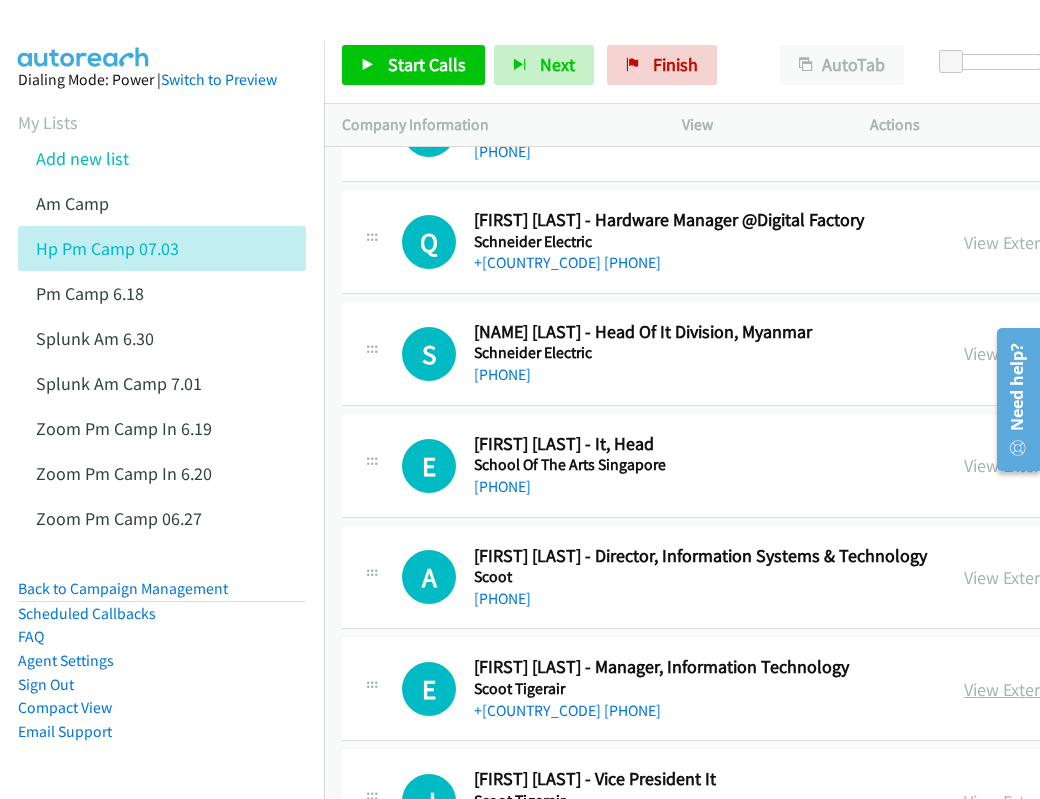 click on "View External Url" at bounding box center [1027, 689] 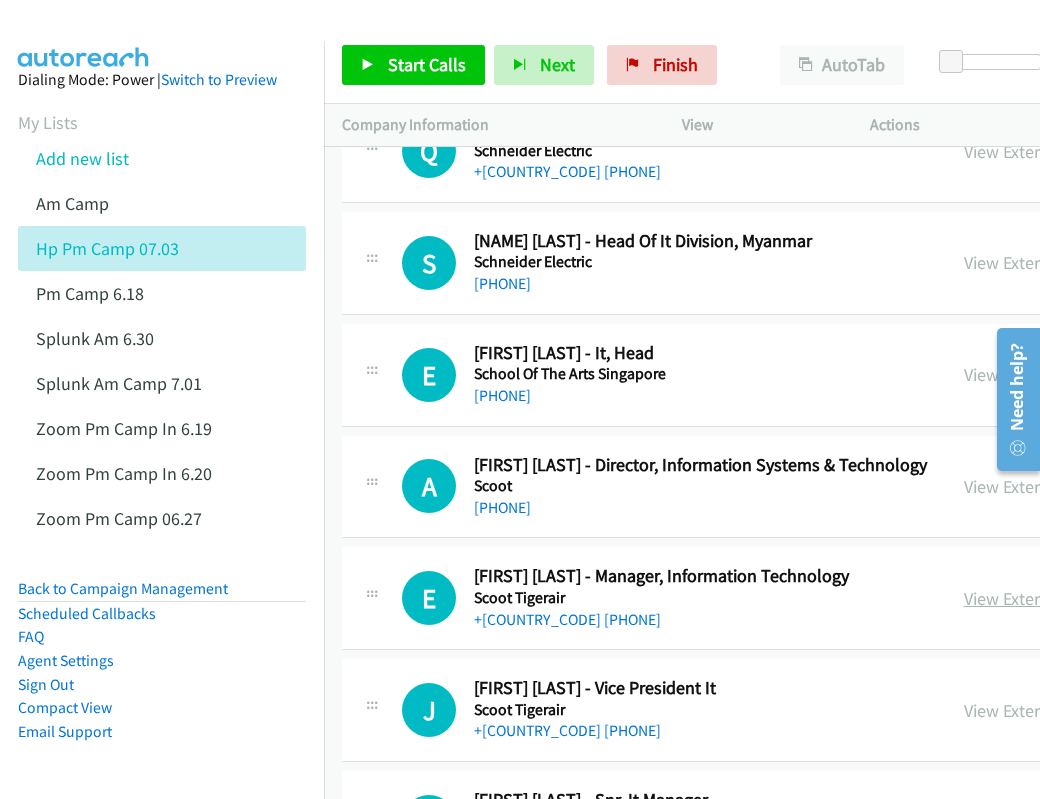 scroll, scrollTop: 12227, scrollLeft: 0, axis: vertical 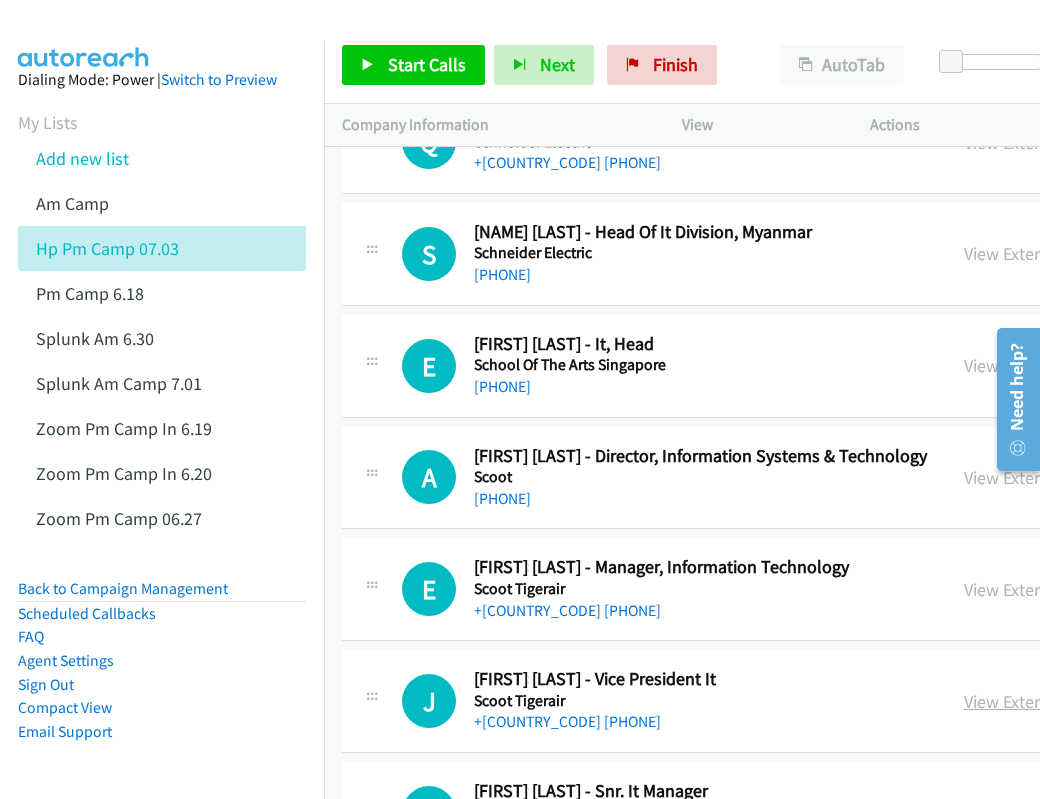 click on "View External Url" at bounding box center (1027, 701) 